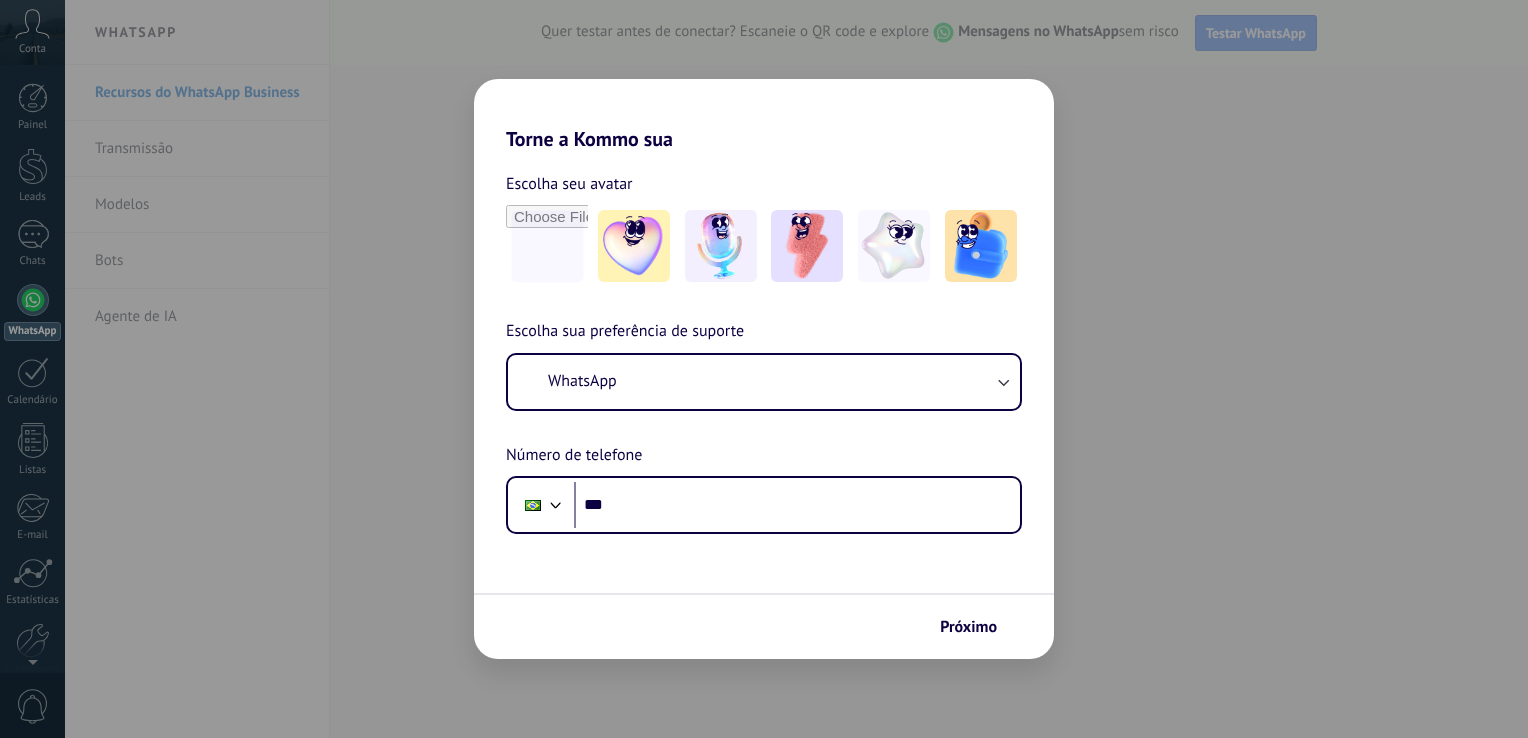 scroll, scrollTop: 0, scrollLeft: 0, axis: both 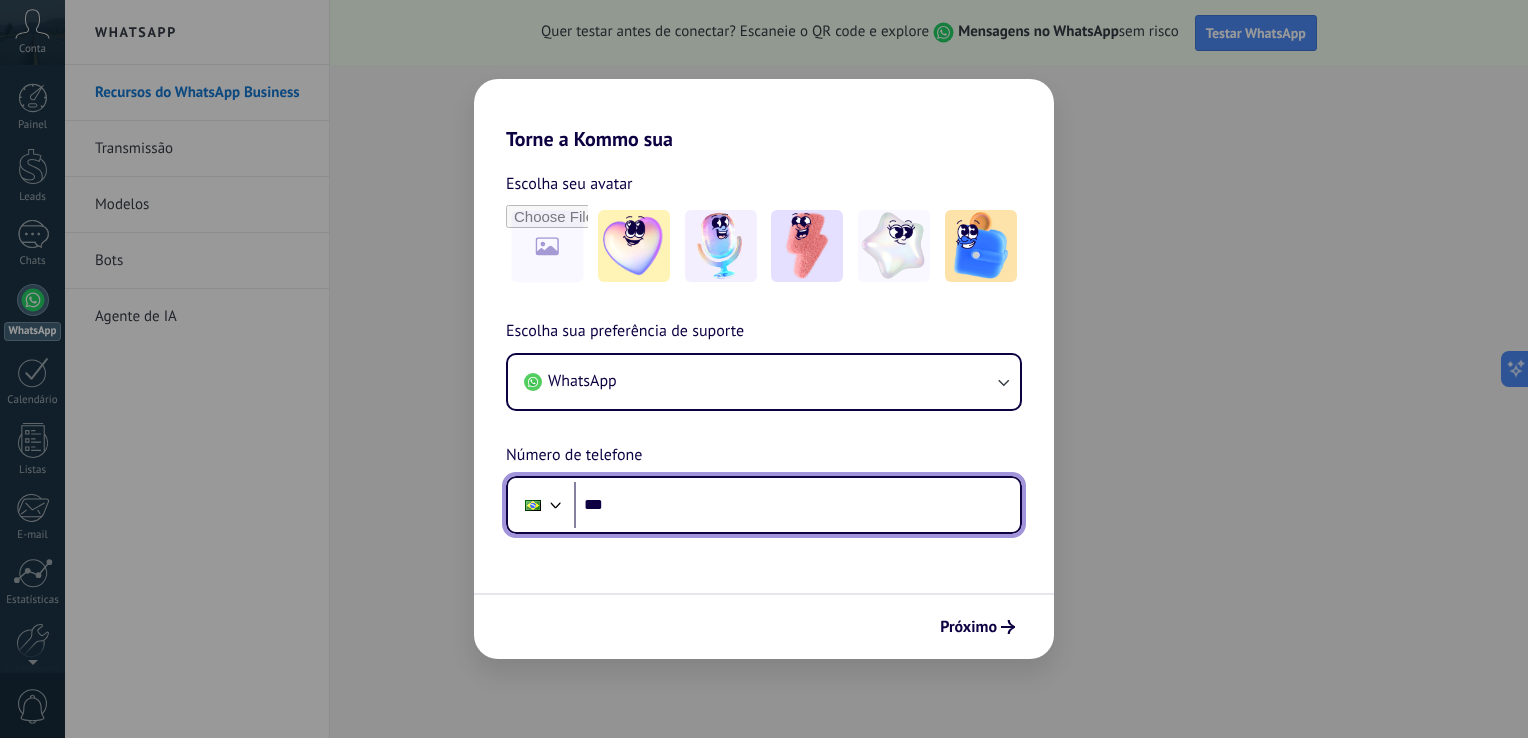 click on "***" at bounding box center (797, 505) 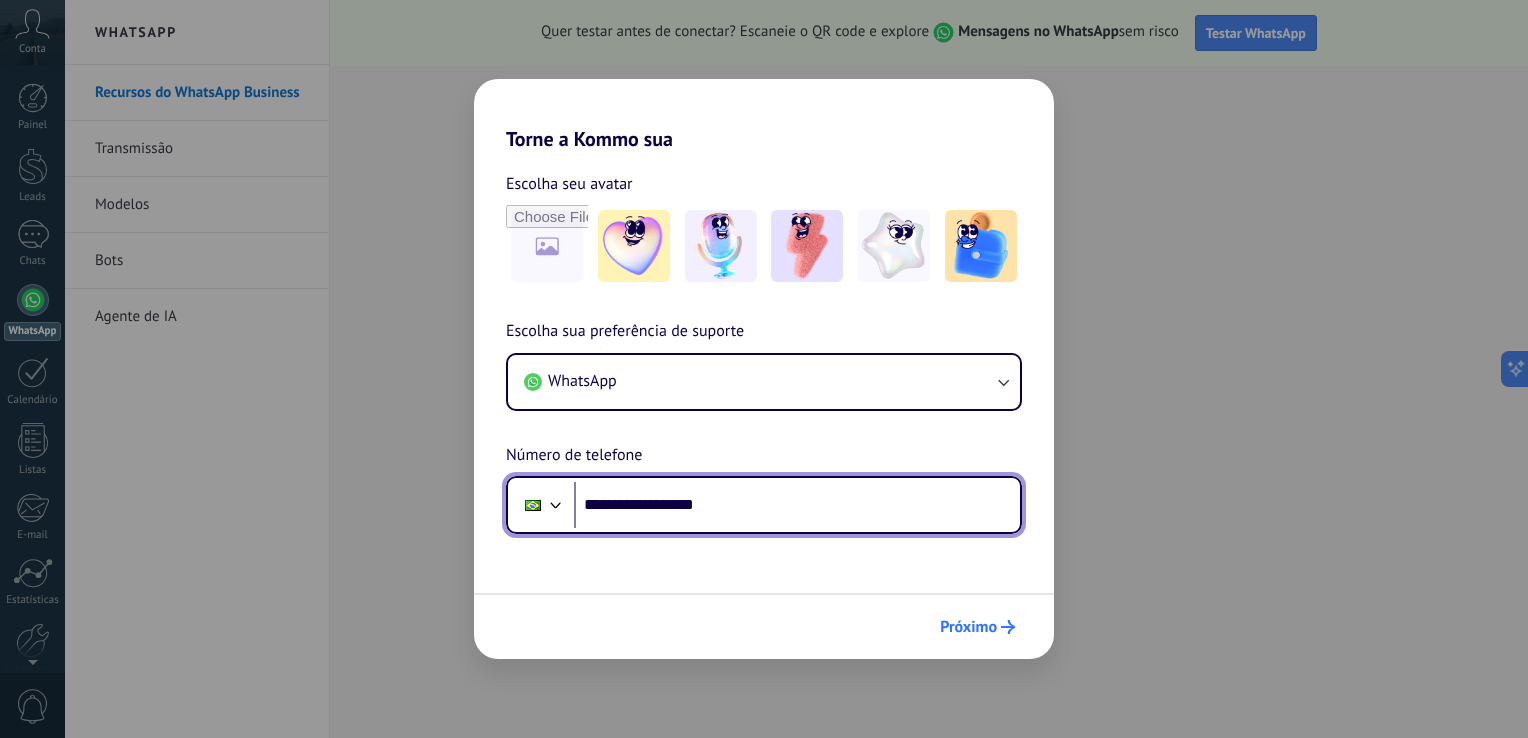 type on "**********" 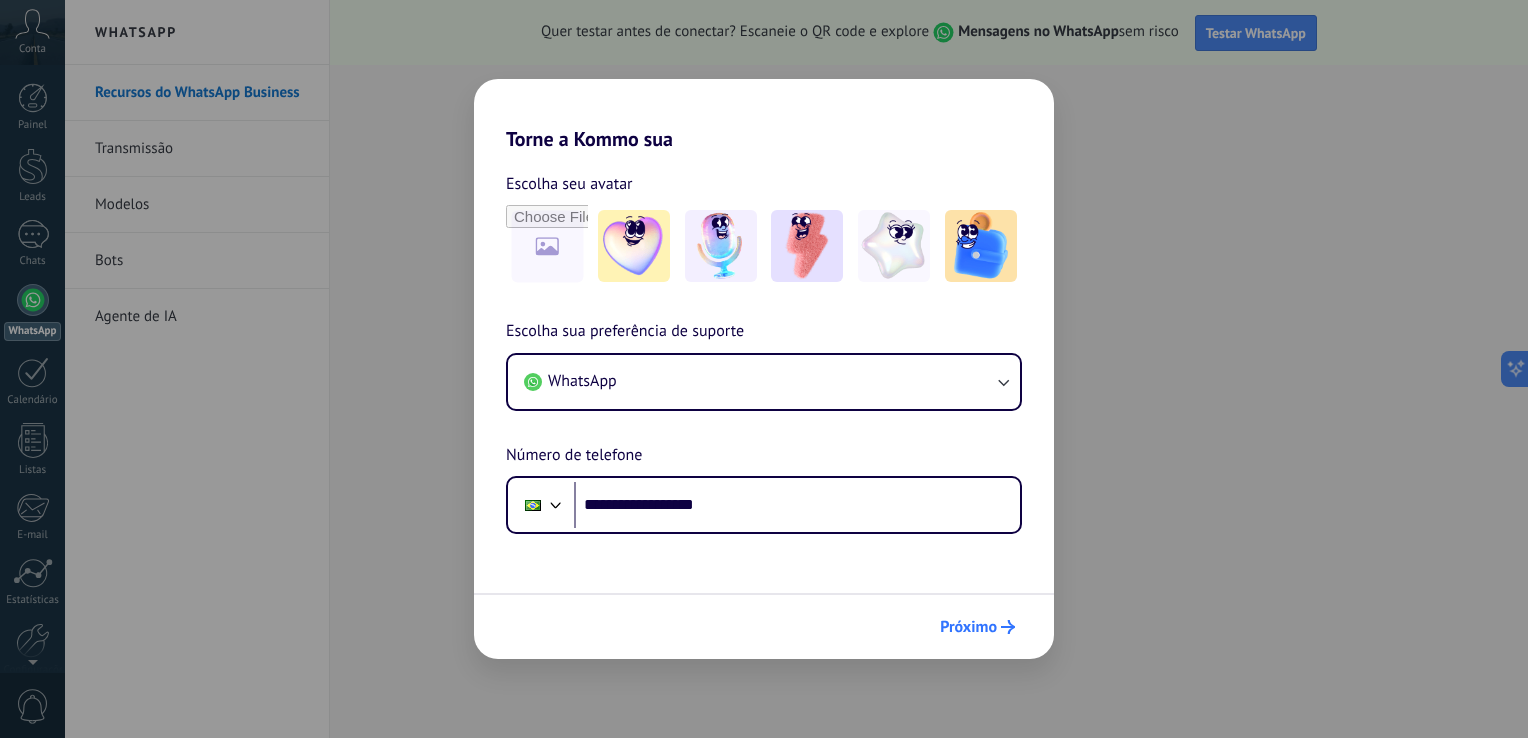 click on "Próximo" at bounding box center (968, 627) 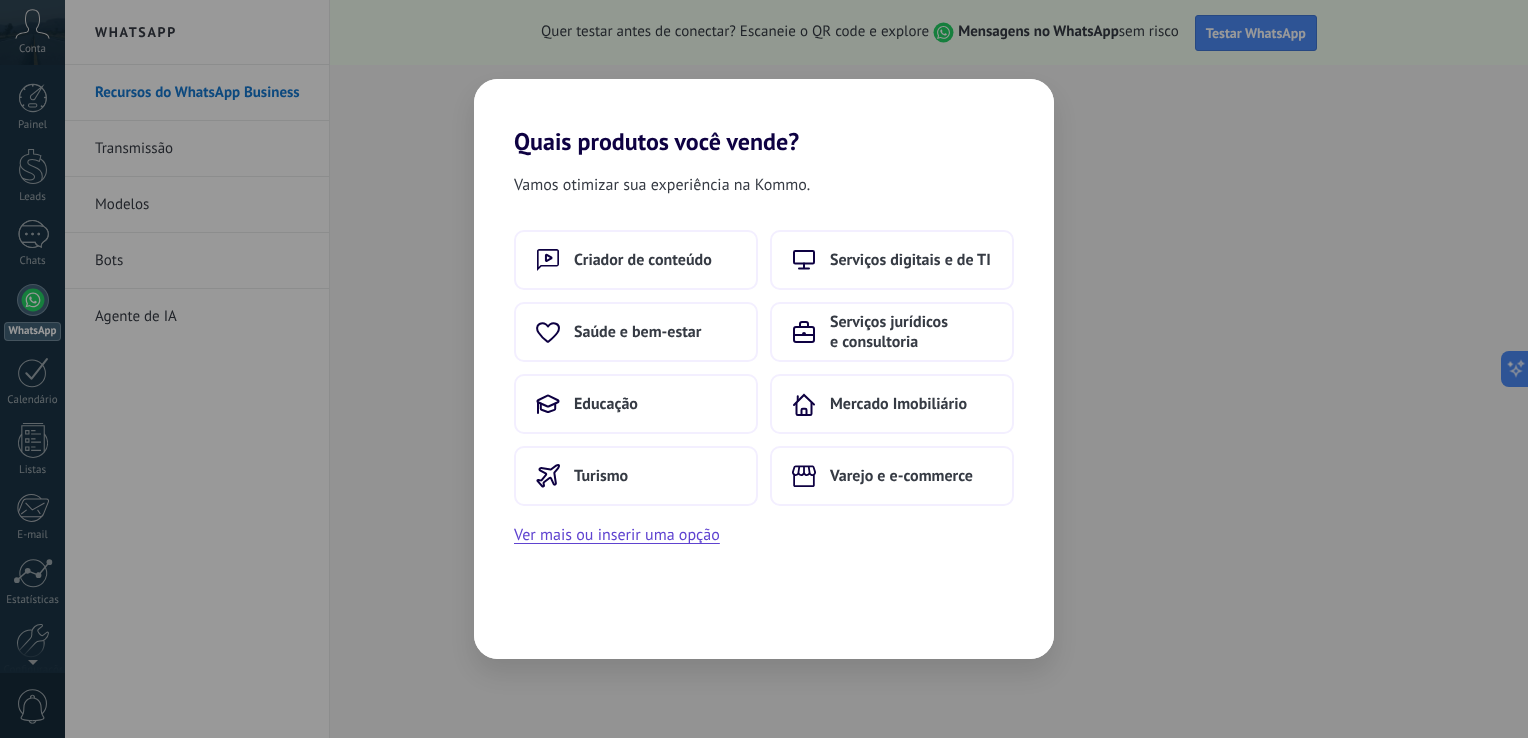 scroll, scrollTop: 0, scrollLeft: 0, axis: both 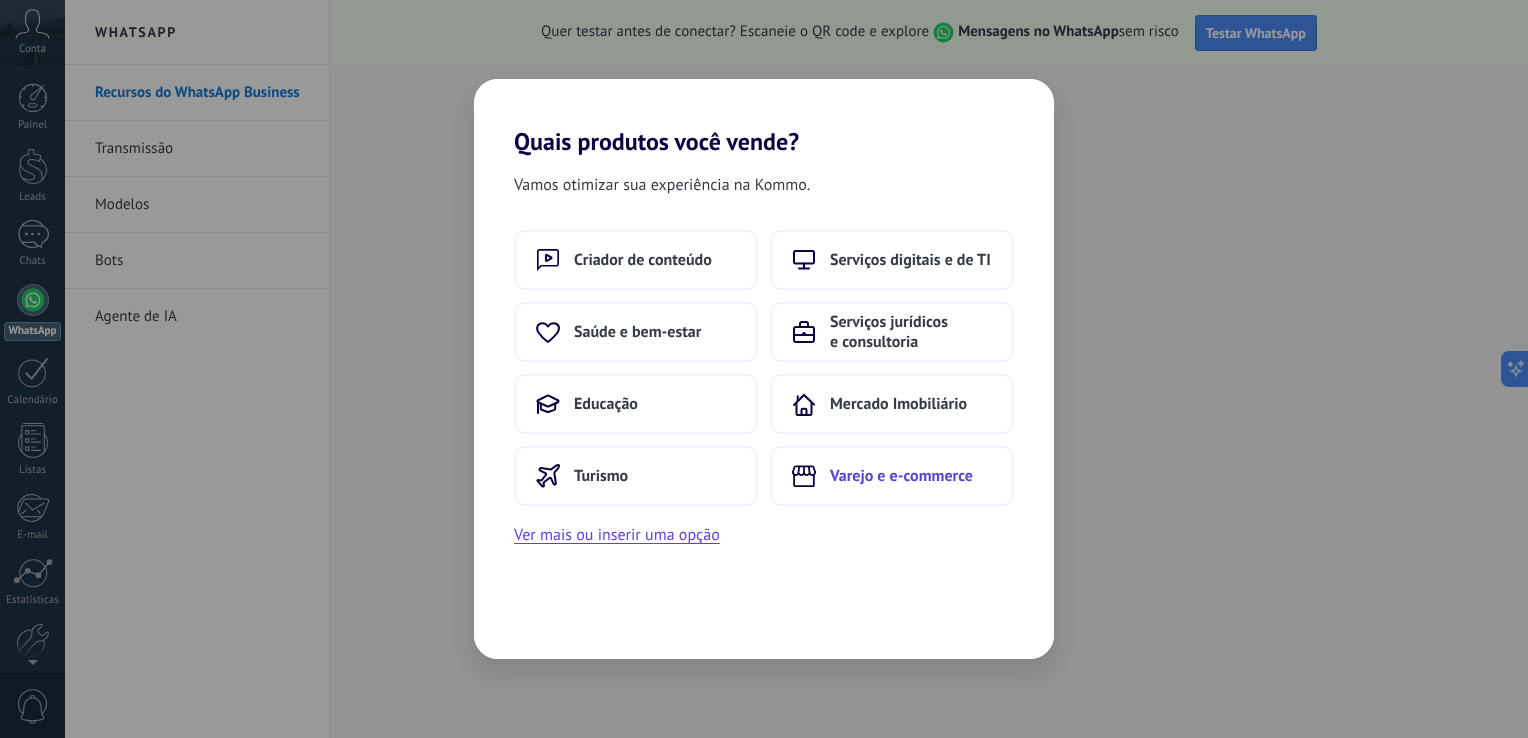 click on "Varejo e e-commerce" at bounding box center [901, 476] 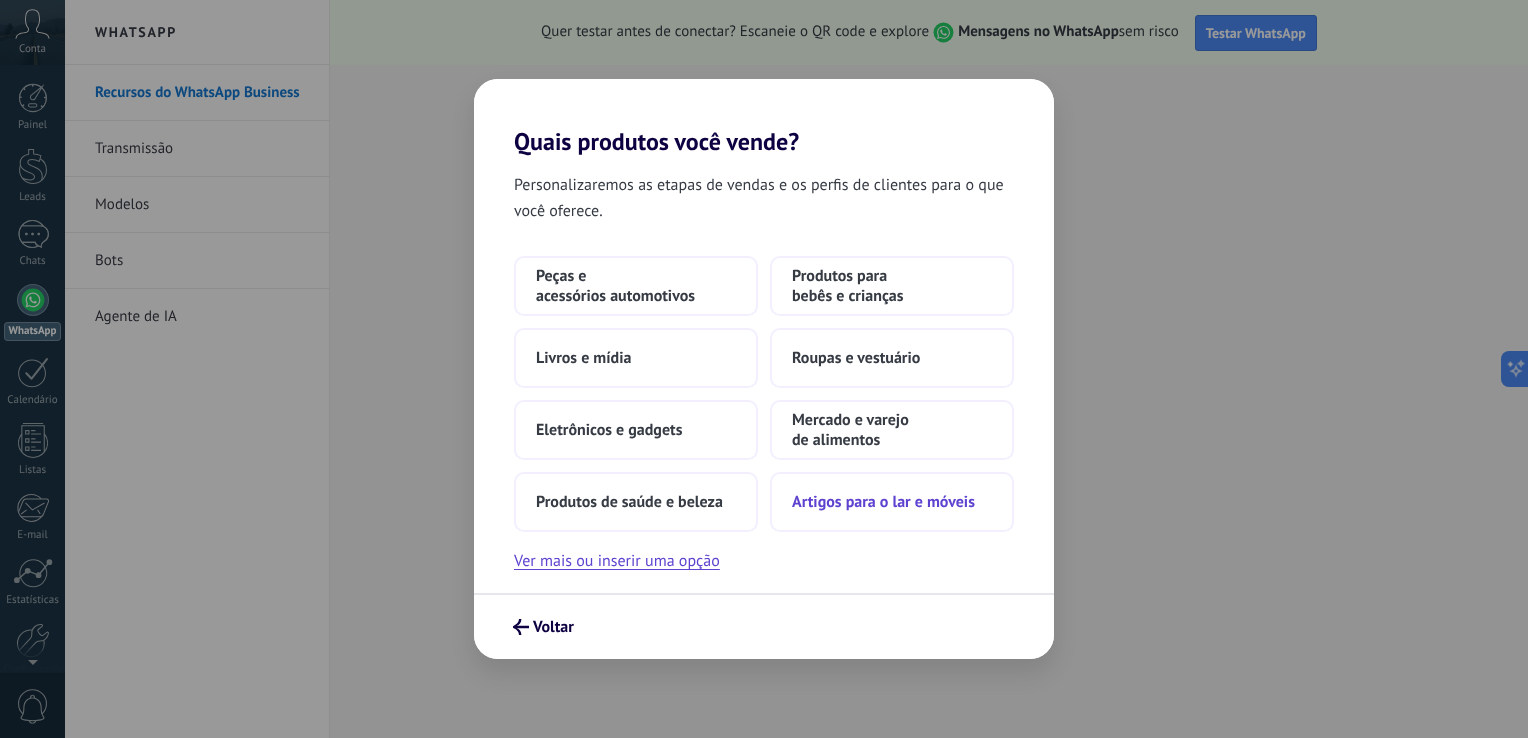 click on "Artigos para o lar e móveis" at bounding box center (883, 502) 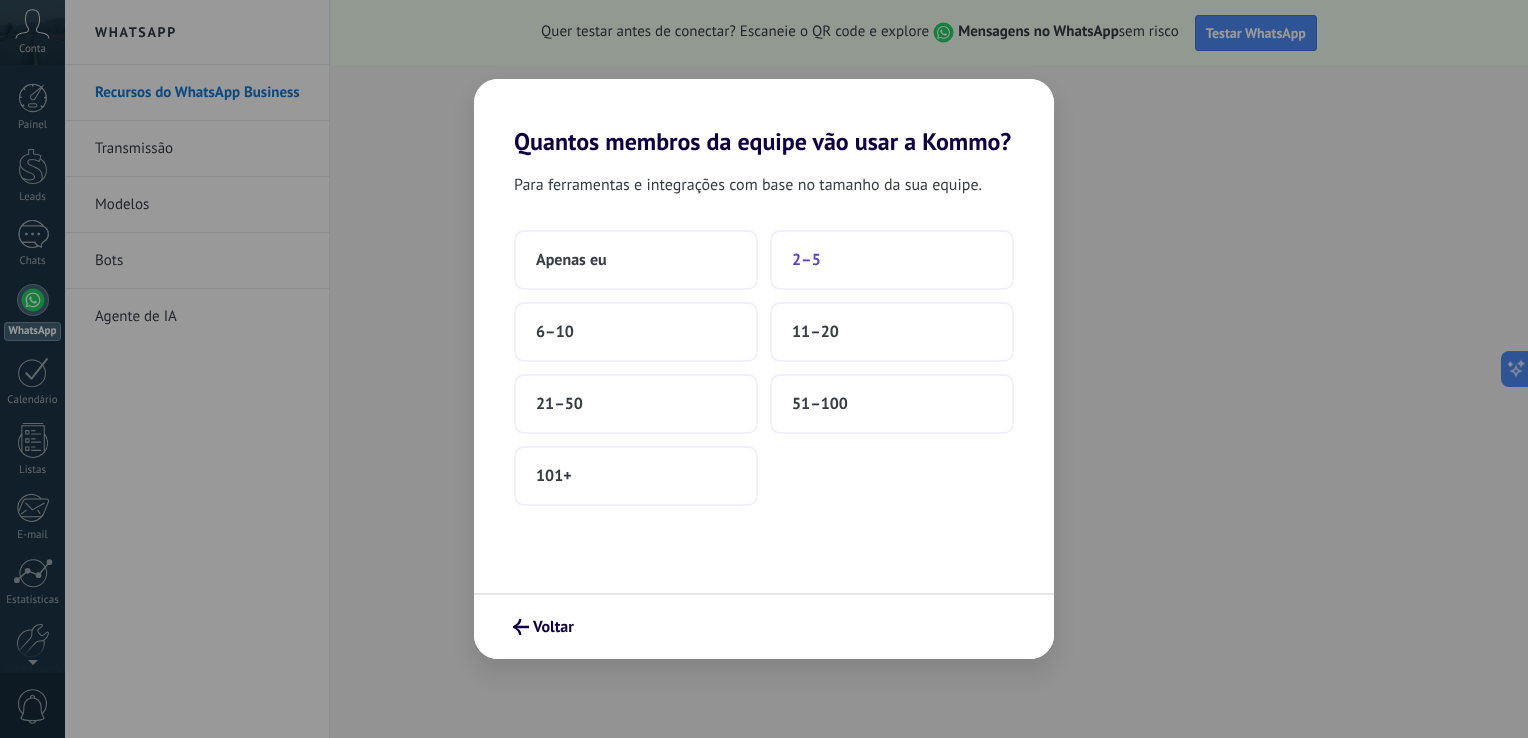 click on "2–5" at bounding box center (892, 260) 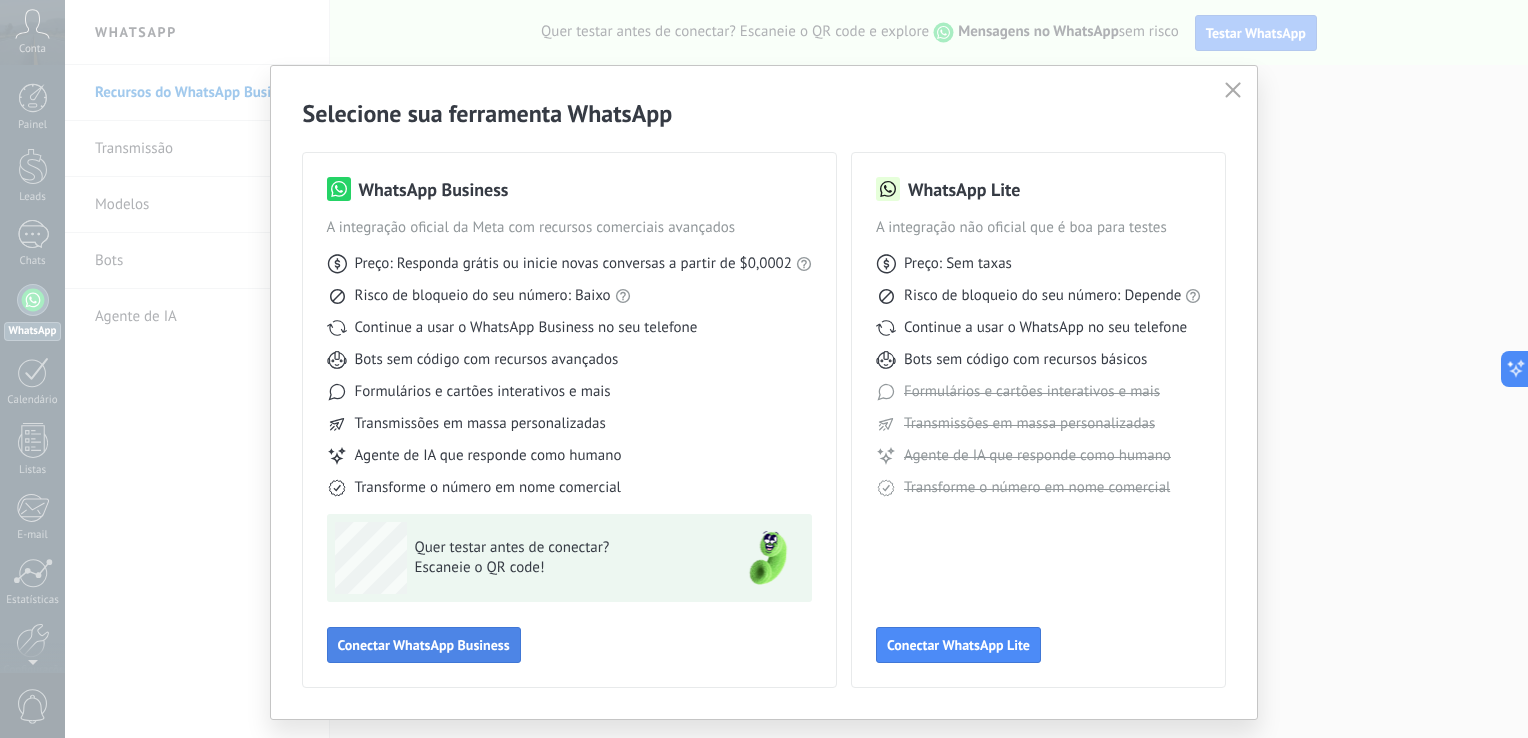 click on "Conectar WhatsApp Business" at bounding box center (424, 645) 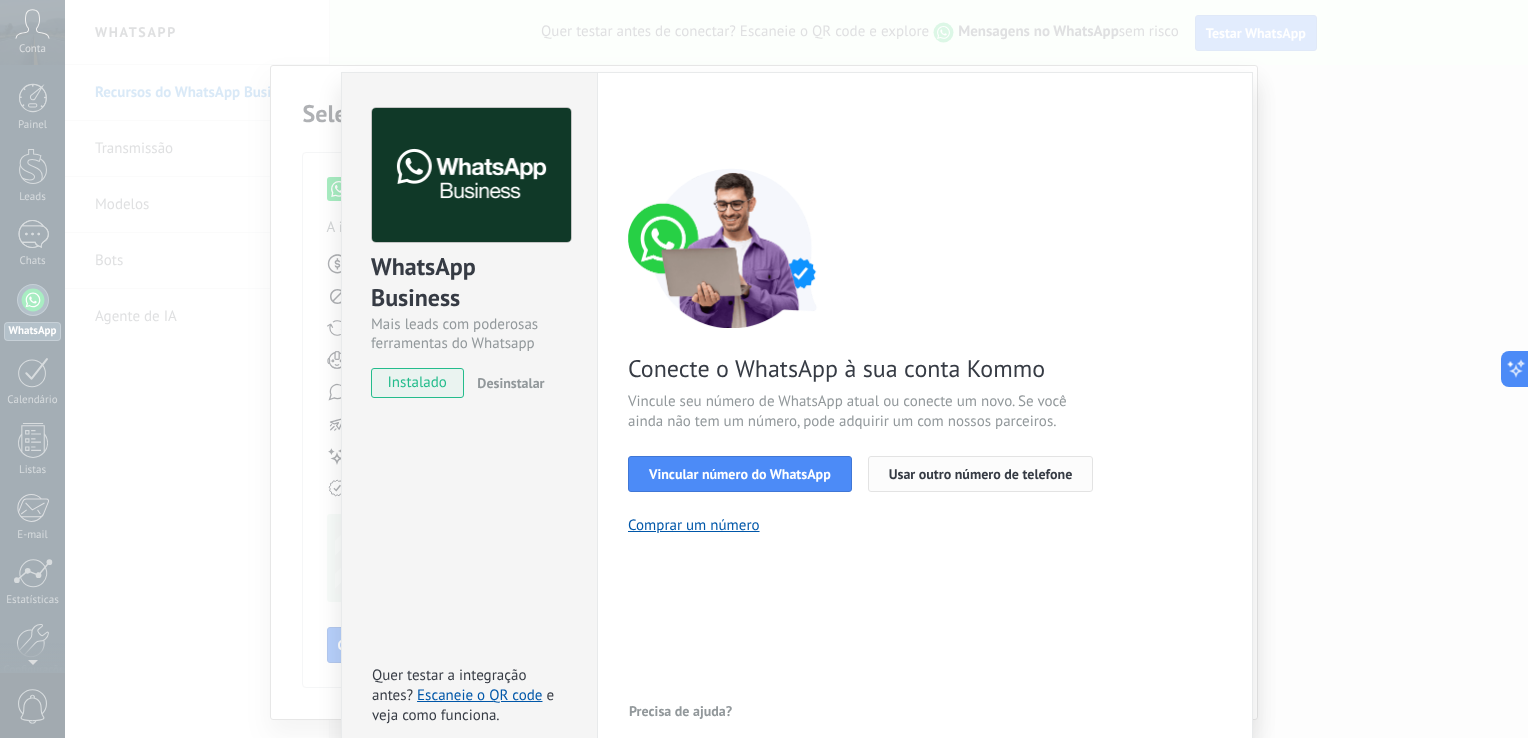click on "Usar outro número de telefone" at bounding box center (981, 474) 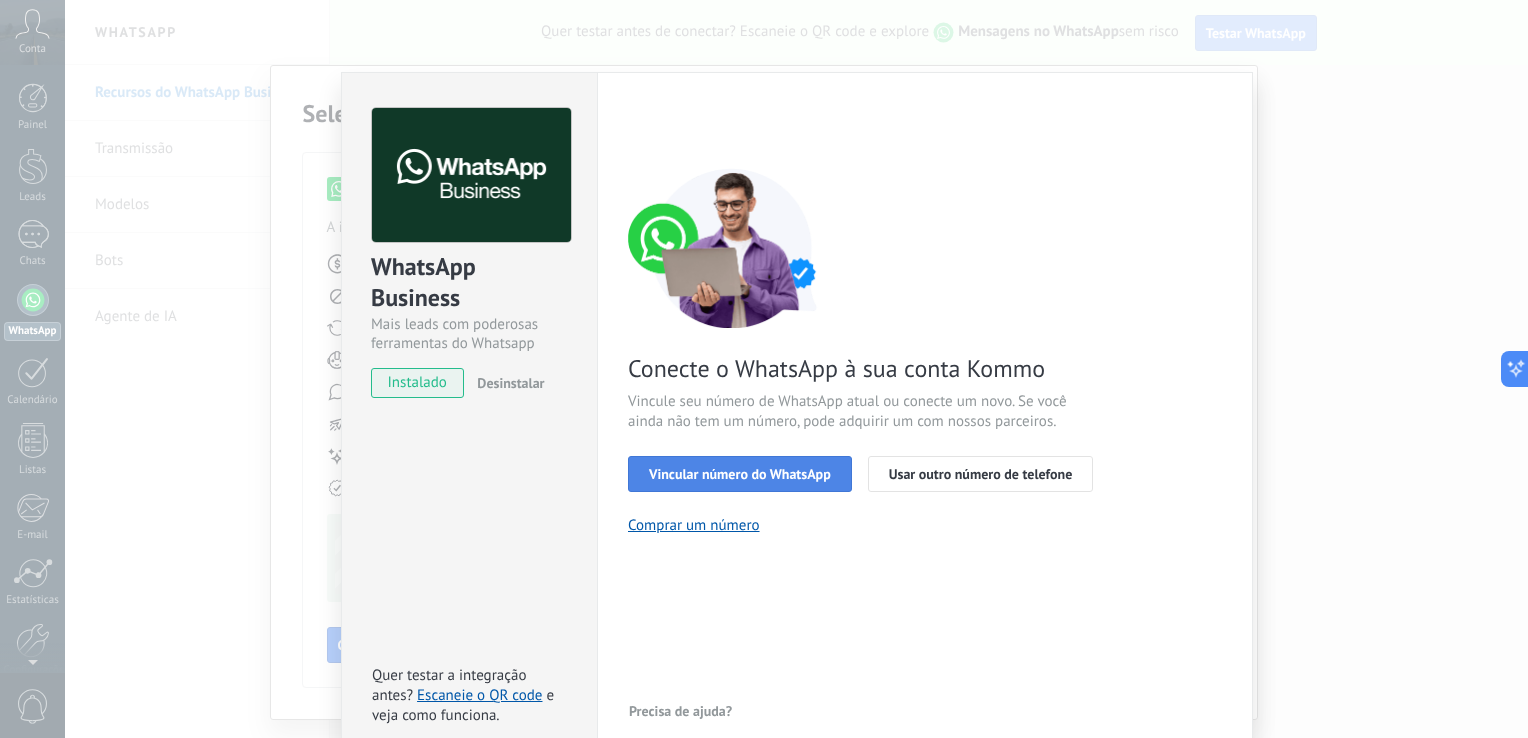 click on "Vincular número do WhatsApp" at bounding box center [740, 474] 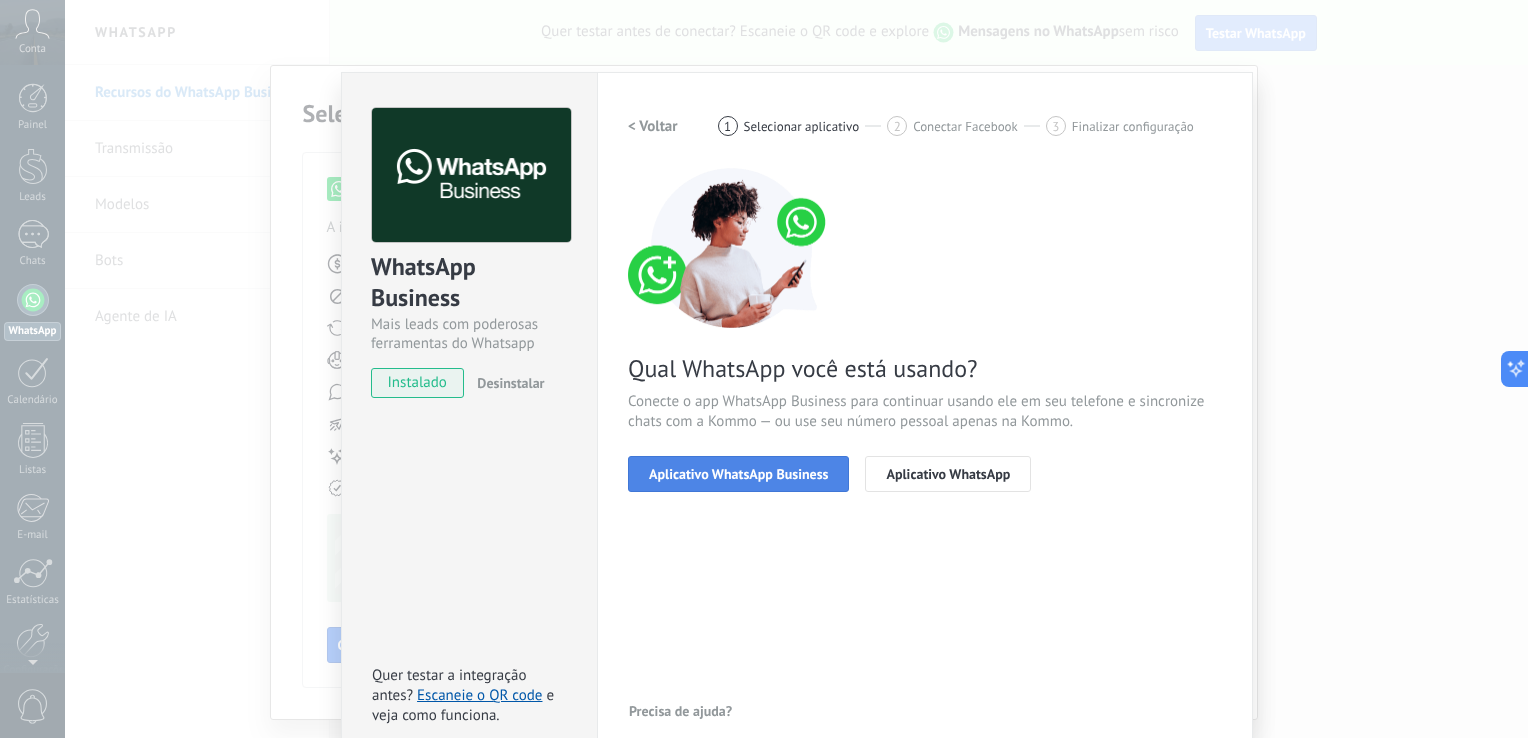 click on "Aplicativo WhatsApp Business" at bounding box center (738, 474) 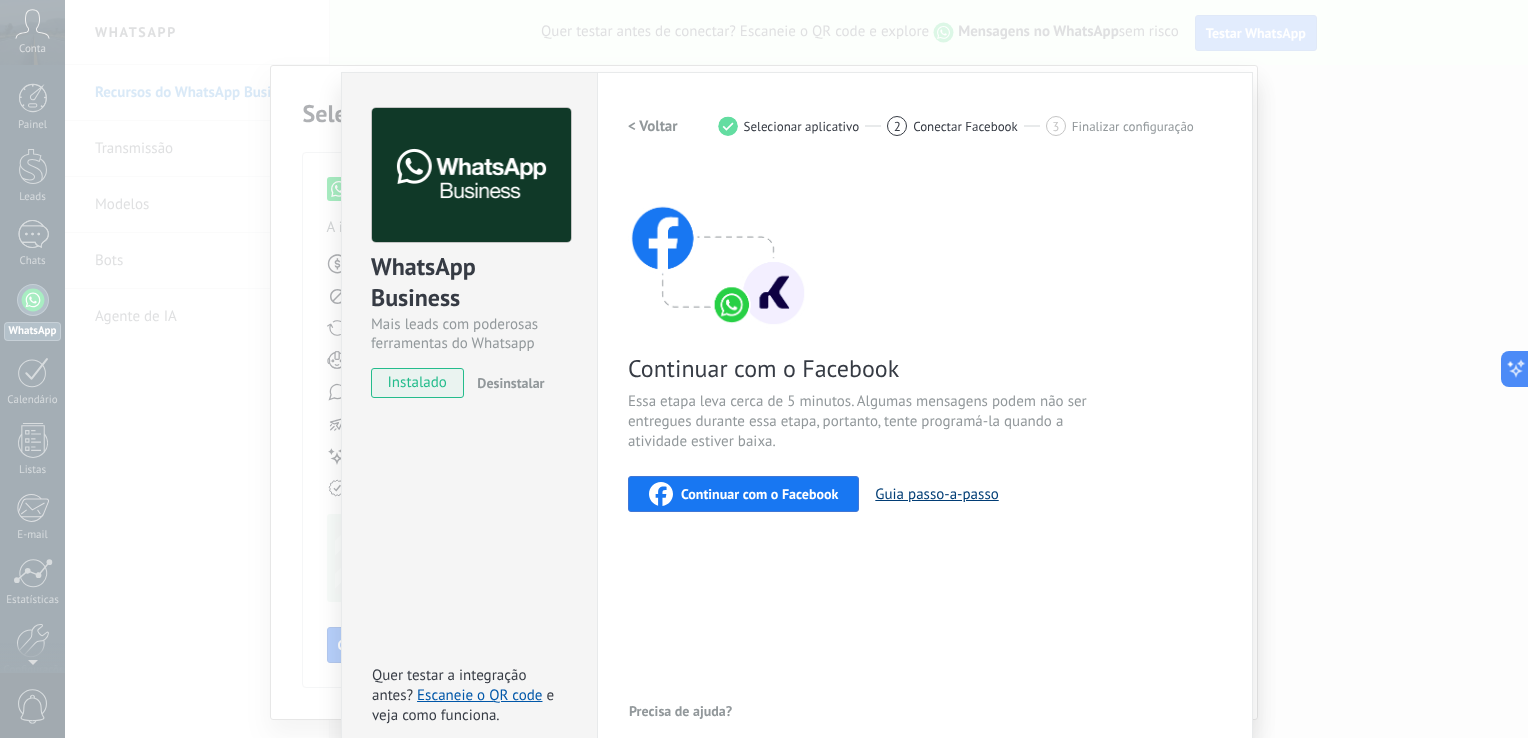 click on "Guia passo-a-passo" at bounding box center [936, 494] 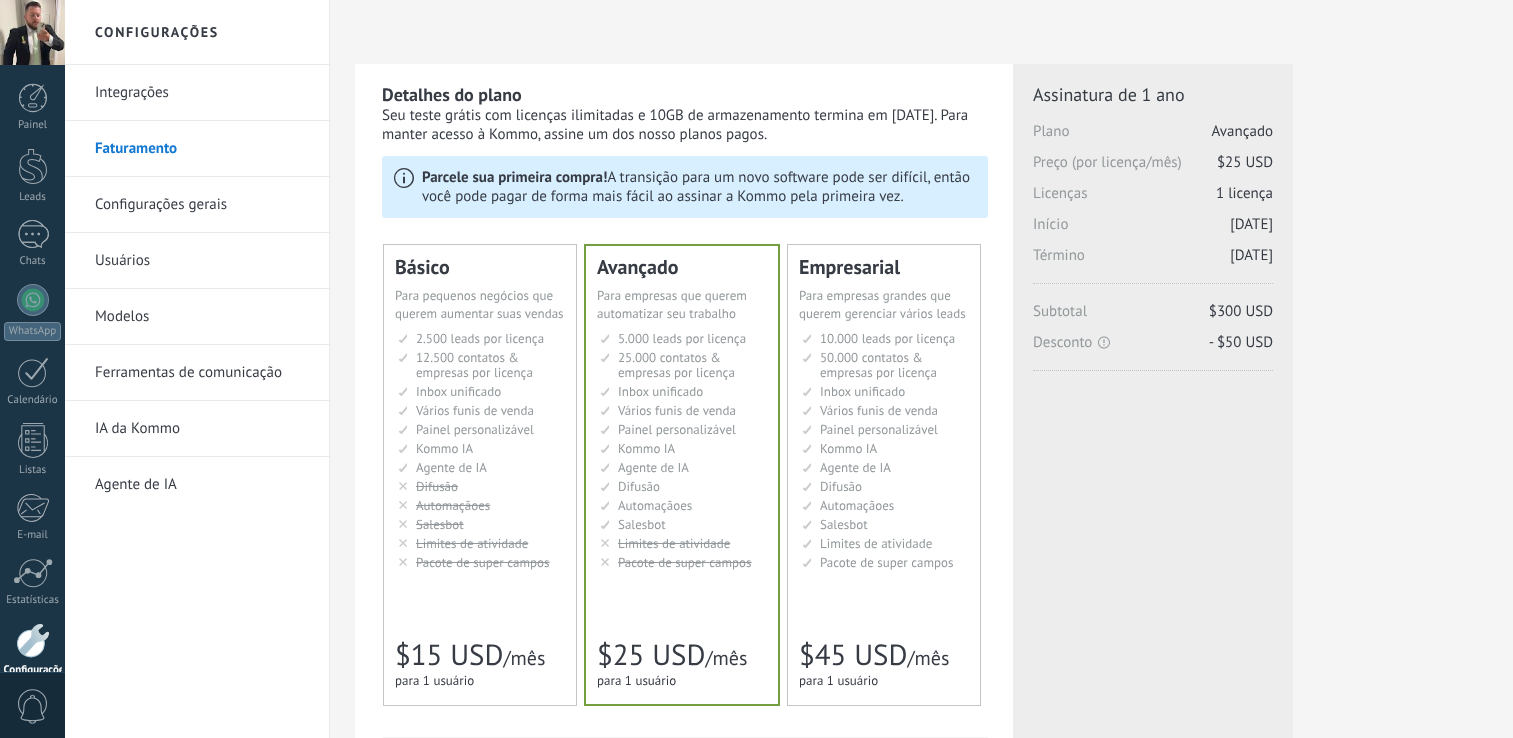 scroll, scrollTop: 0, scrollLeft: 0, axis: both 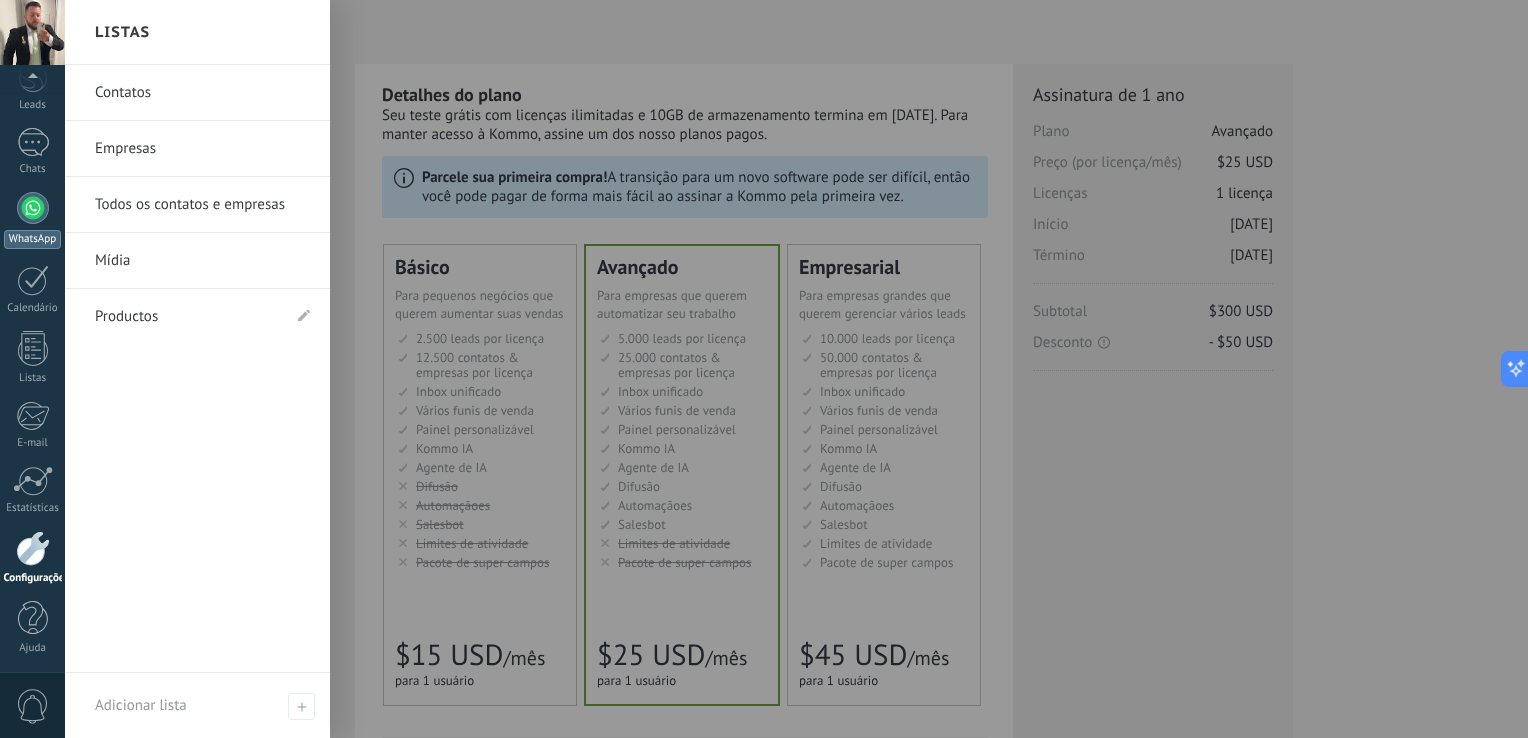 click at bounding box center [33, 208] 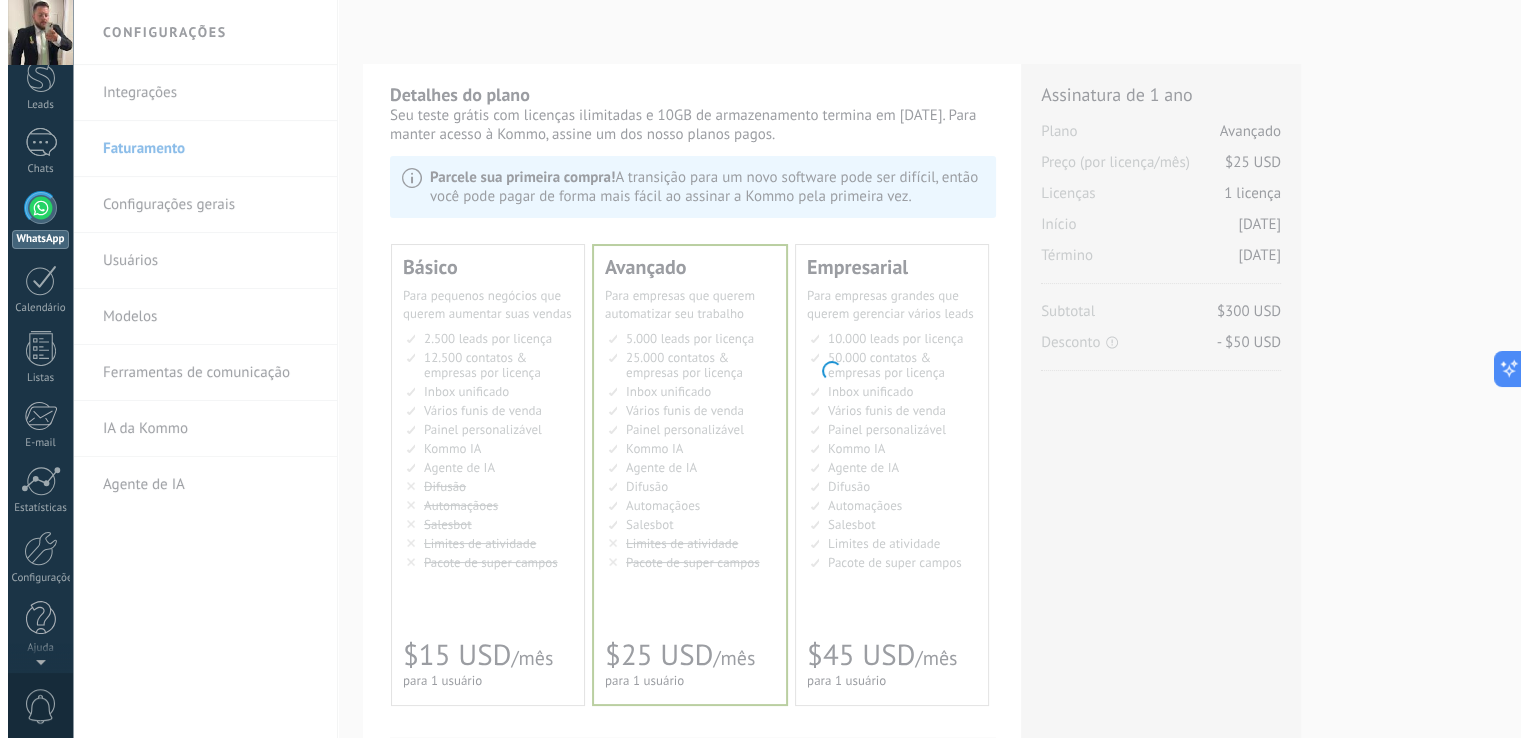scroll, scrollTop: 0, scrollLeft: 0, axis: both 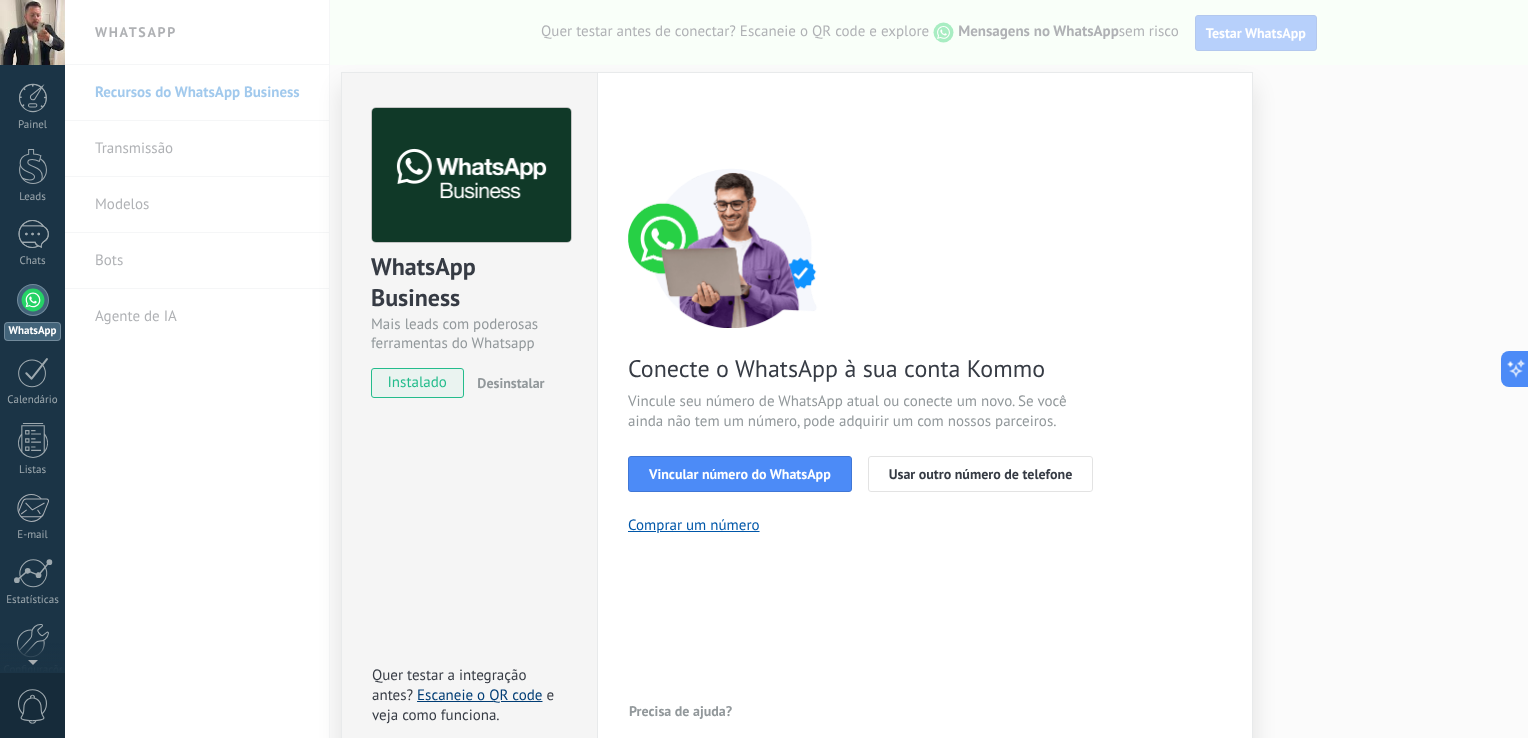 click on "Escaneie o QR code" at bounding box center [479, 695] 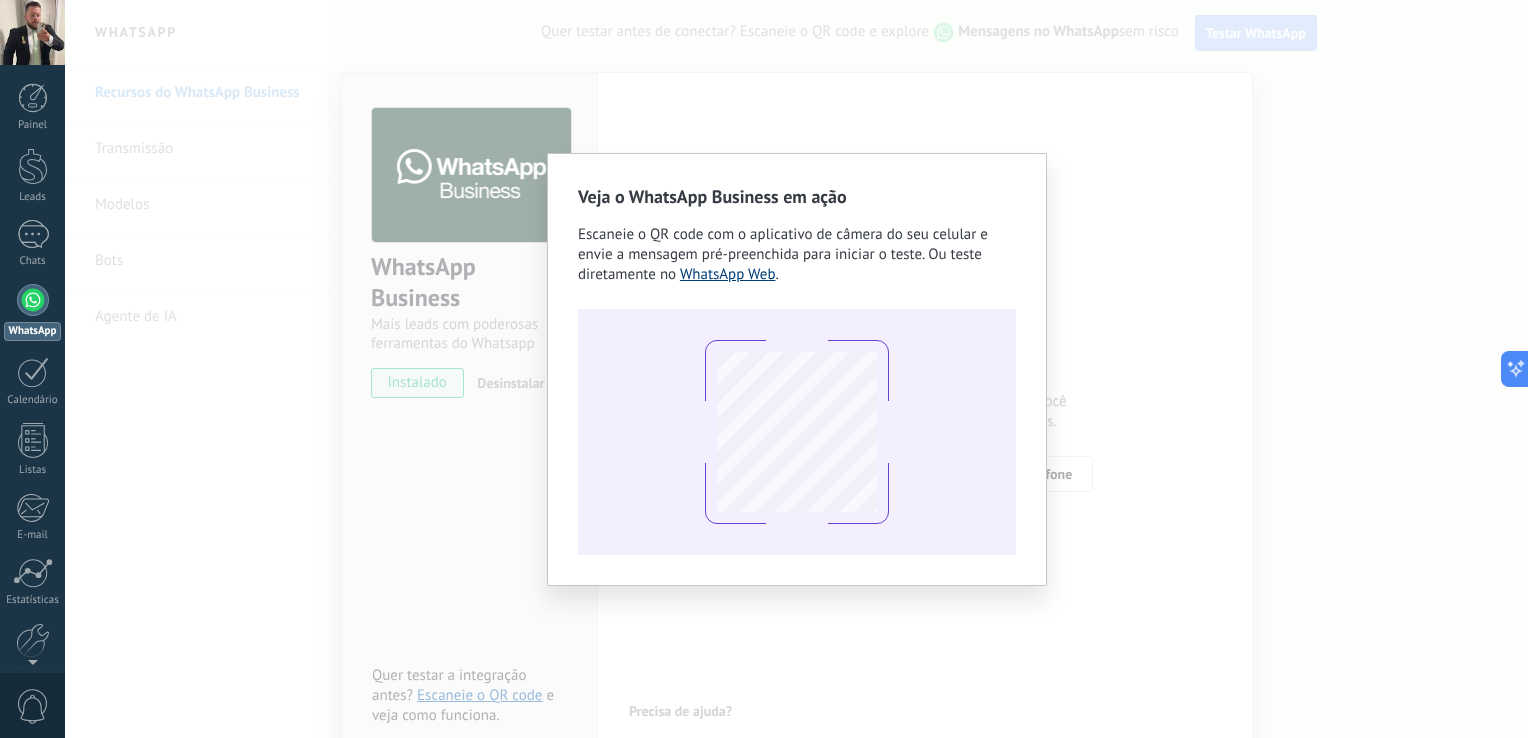 click on "WhatsApp Web" at bounding box center [728, 274] 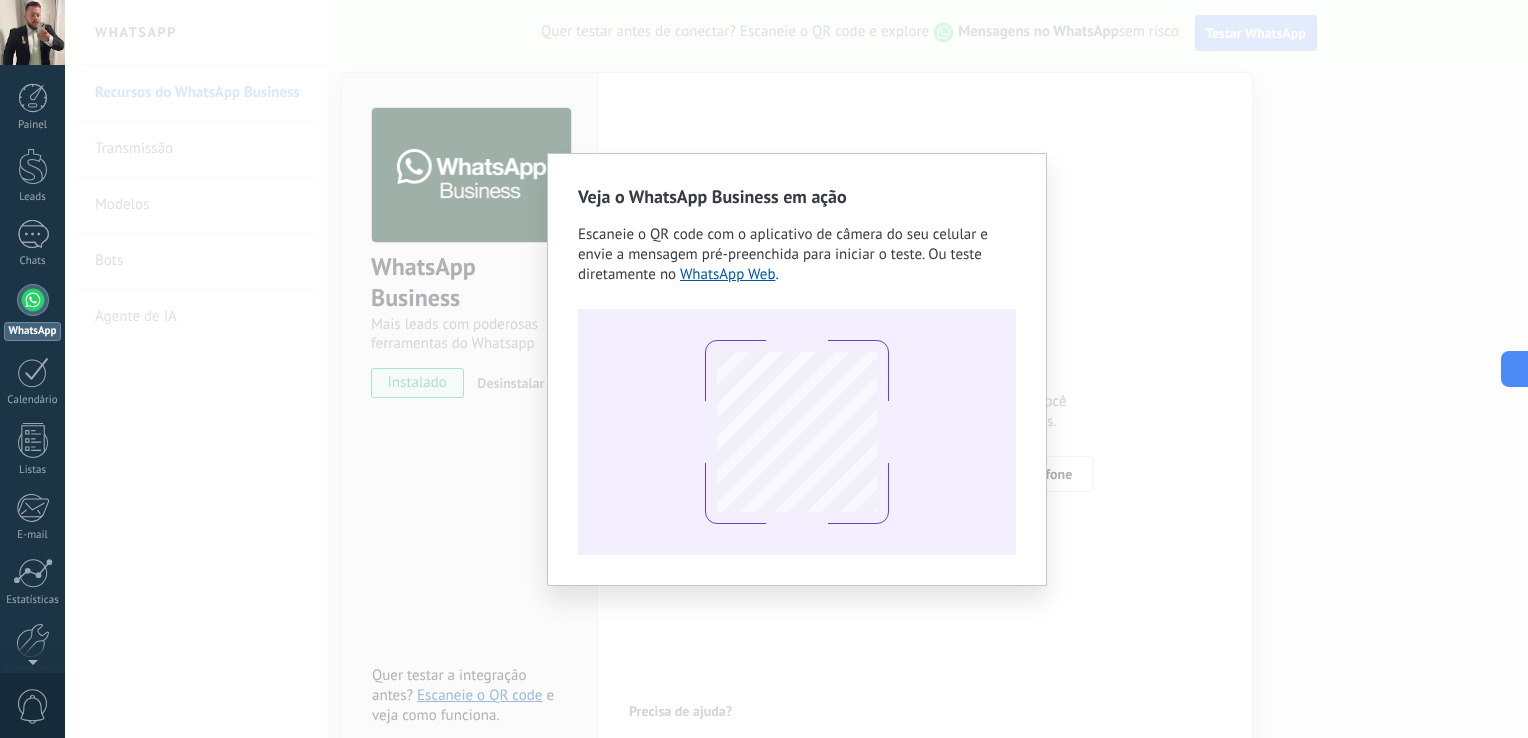 click on "Veja o WhatsApp Business em ação Escaneie o QR code com o aplicativo de câmera do seu celular e envie a mensagem pré-preenchida para iniciar o teste. Ou teste diretamente no   WhatsApp Web ." at bounding box center [796, 369] 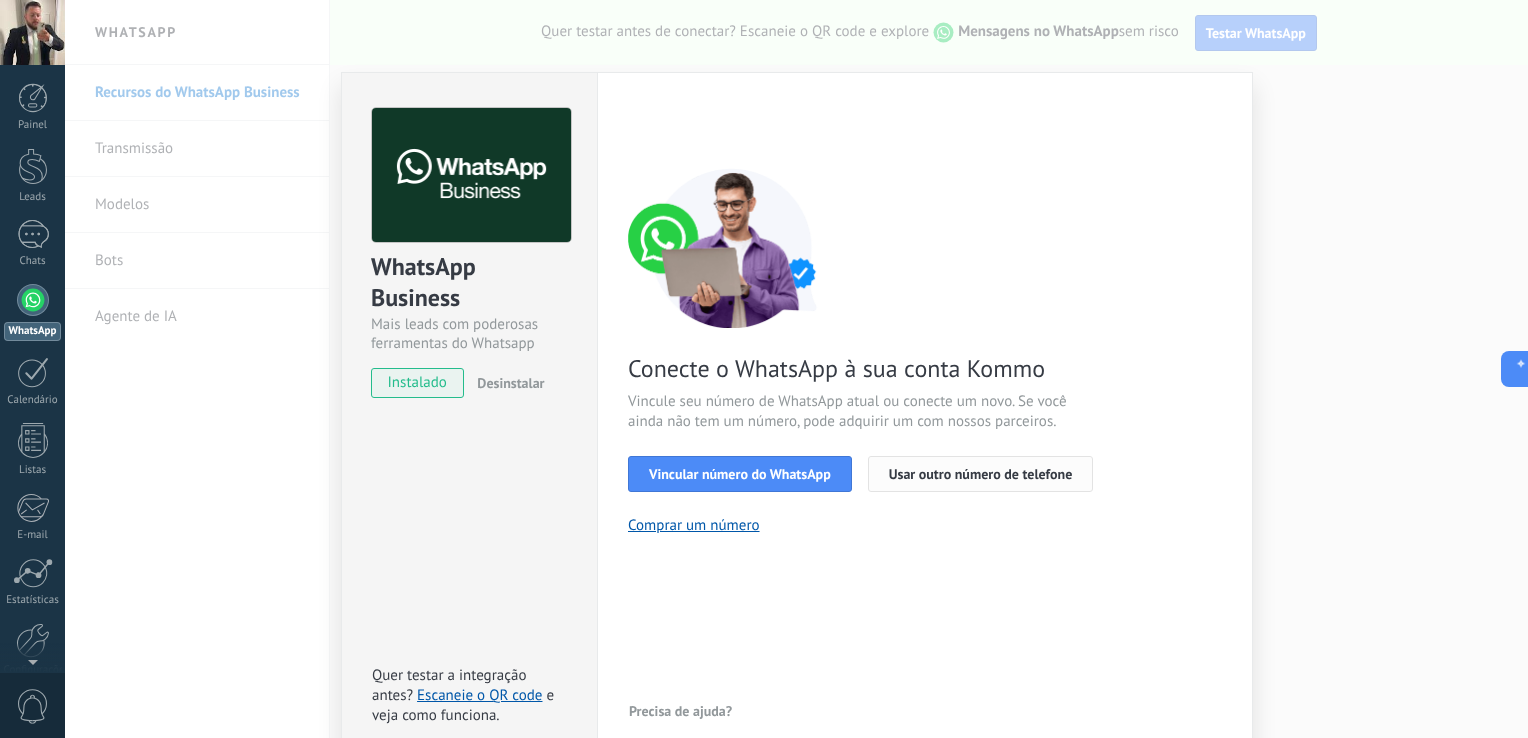 click on "Usar outro número de telefone" at bounding box center [981, 474] 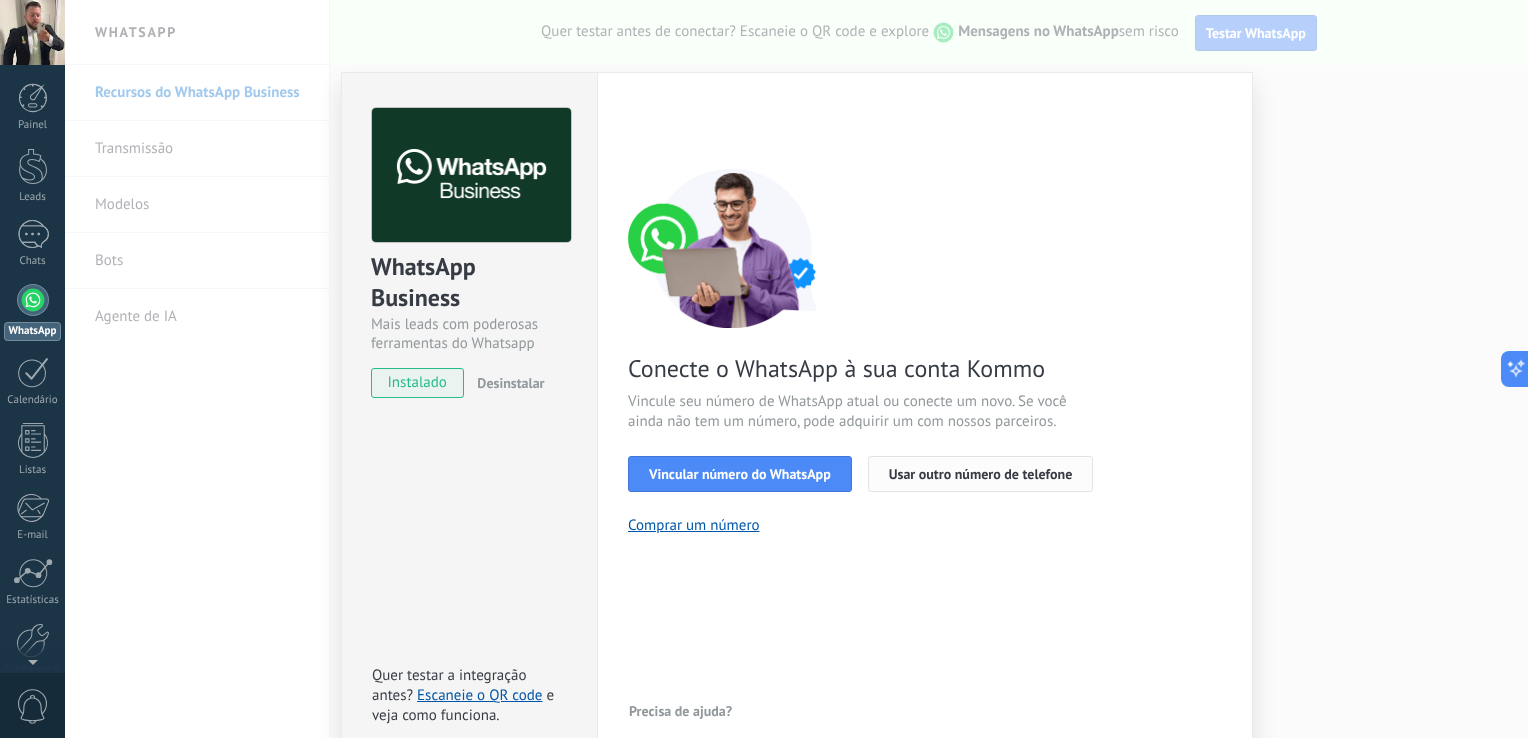 click on "Usar outro número de telefone" at bounding box center [981, 474] 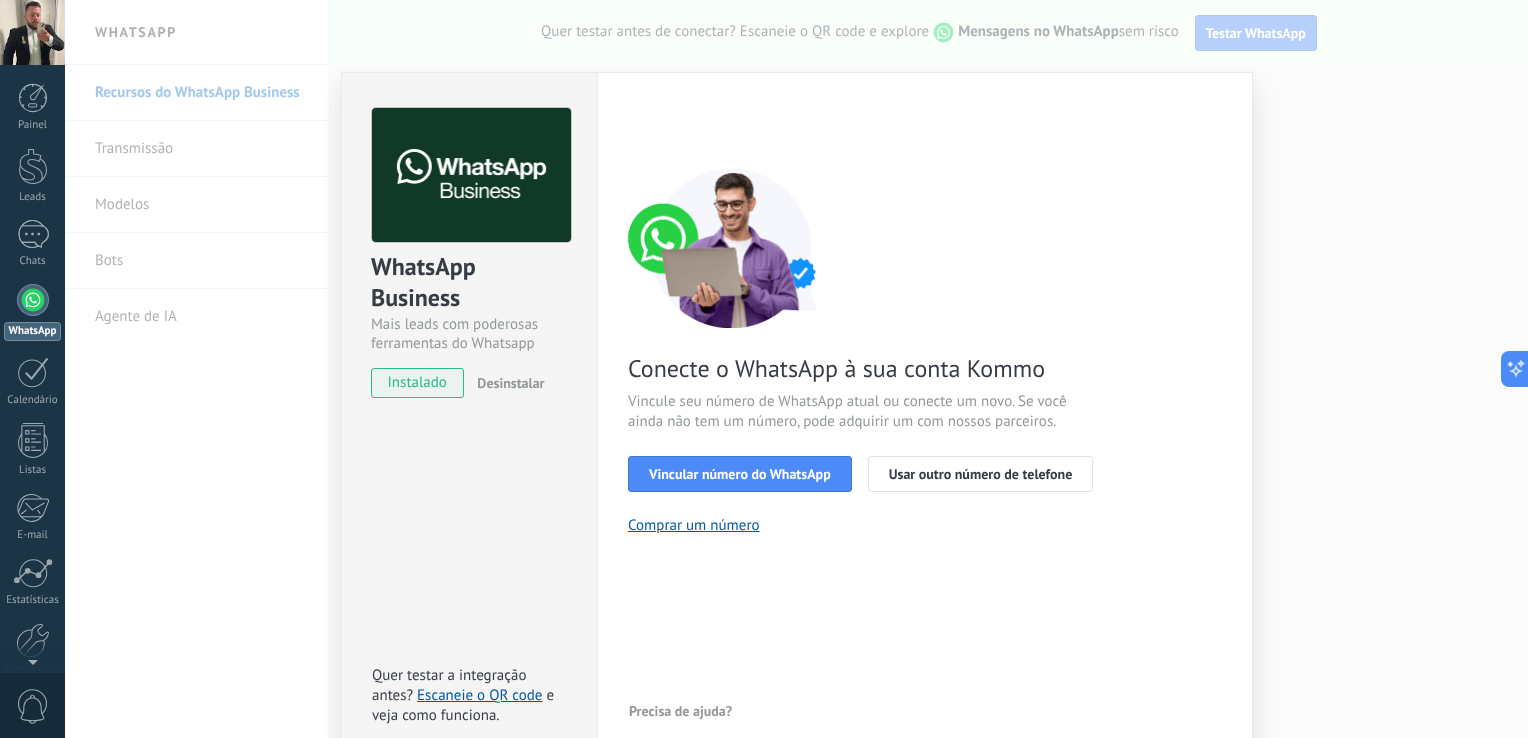 drag, startPoint x: 1509, startPoint y: 246, endPoint x: 1480, endPoint y: 232, distance: 32.202484 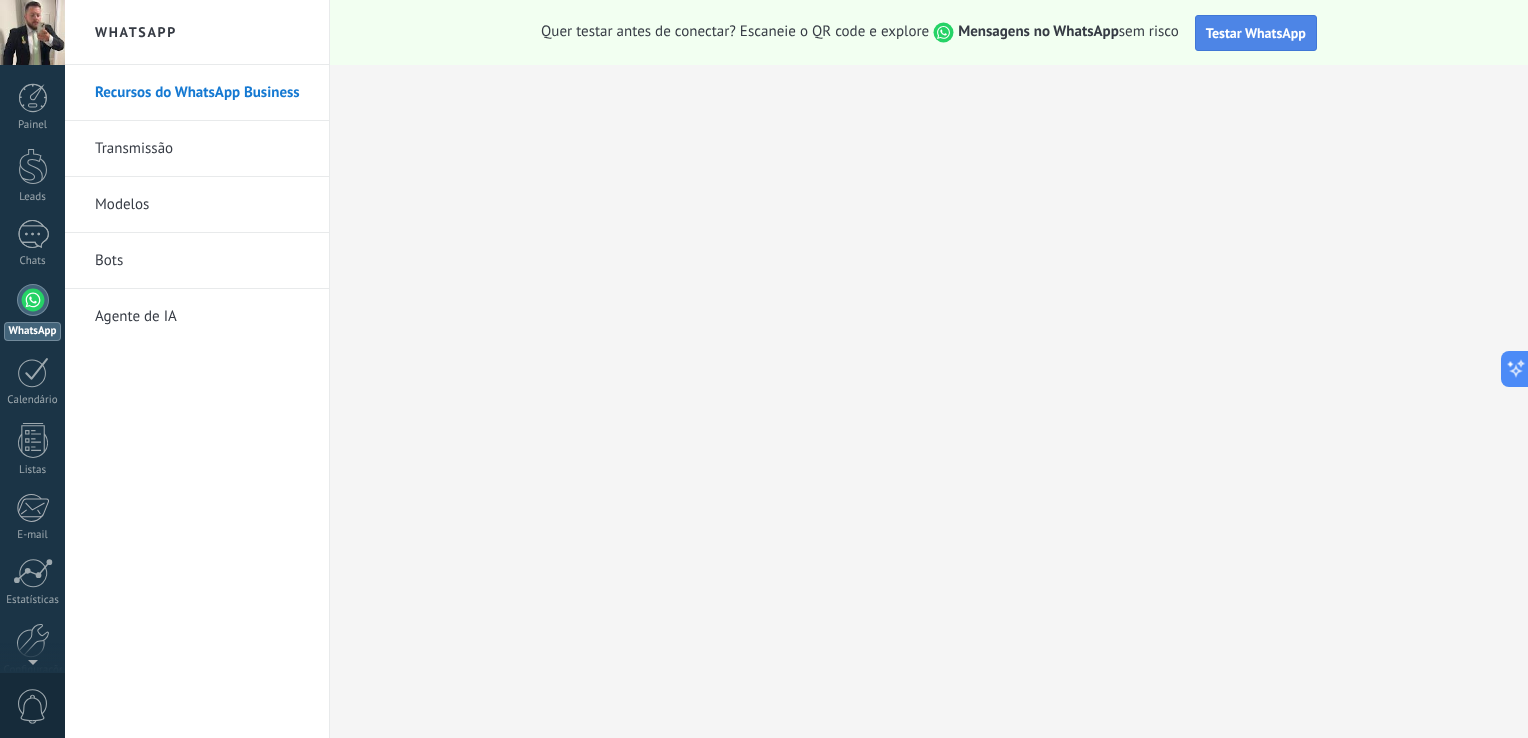 click on "Testar WhatsApp" at bounding box center [1256, 33] 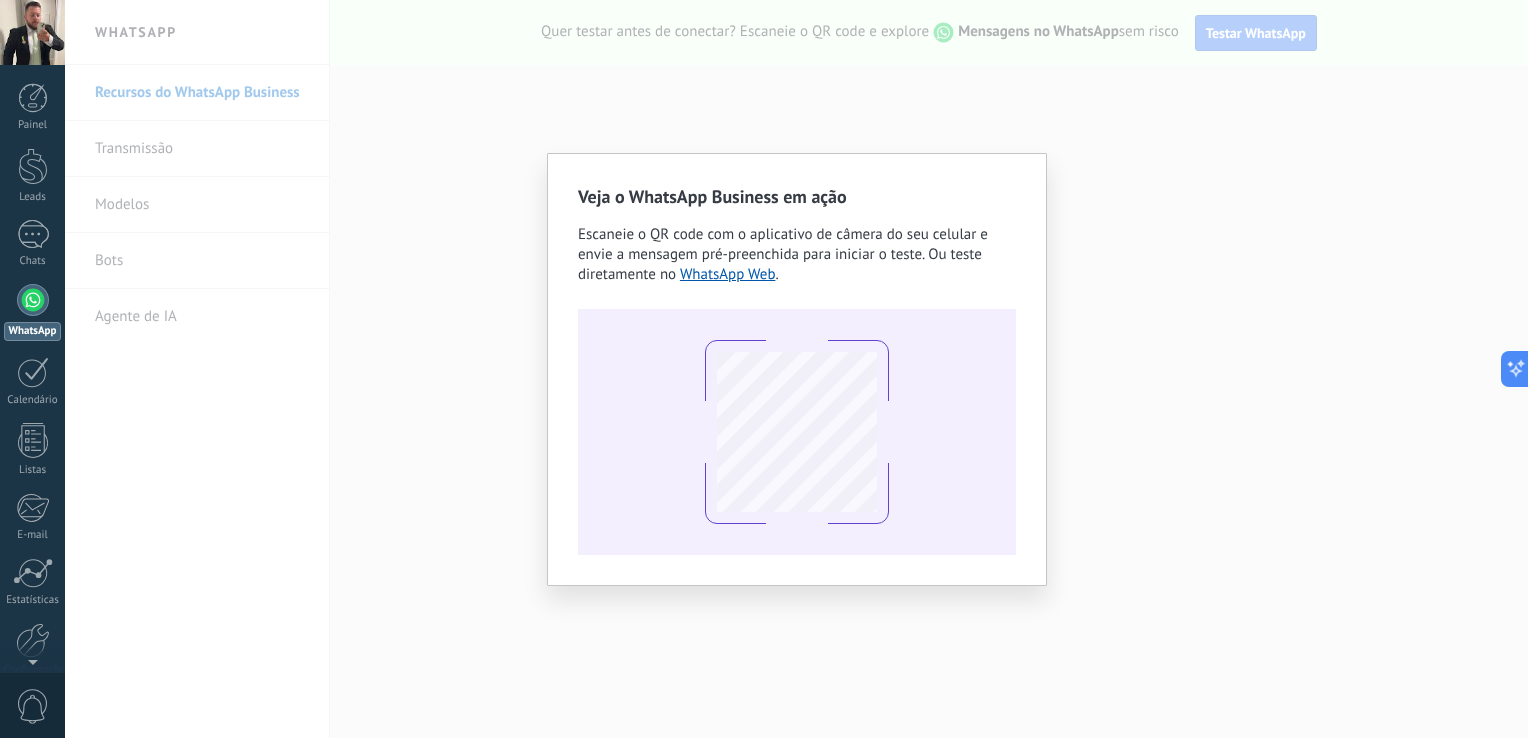 click on "Veja o WhatsApp Business em ação Escaneie o QR code com o aplicativo de câmera do seu celular e envie a mensagem pré-preenchida para iniciar o teste. Ou teste diretamente no   WhatsApp Web ." at bounding box center [796, 369] 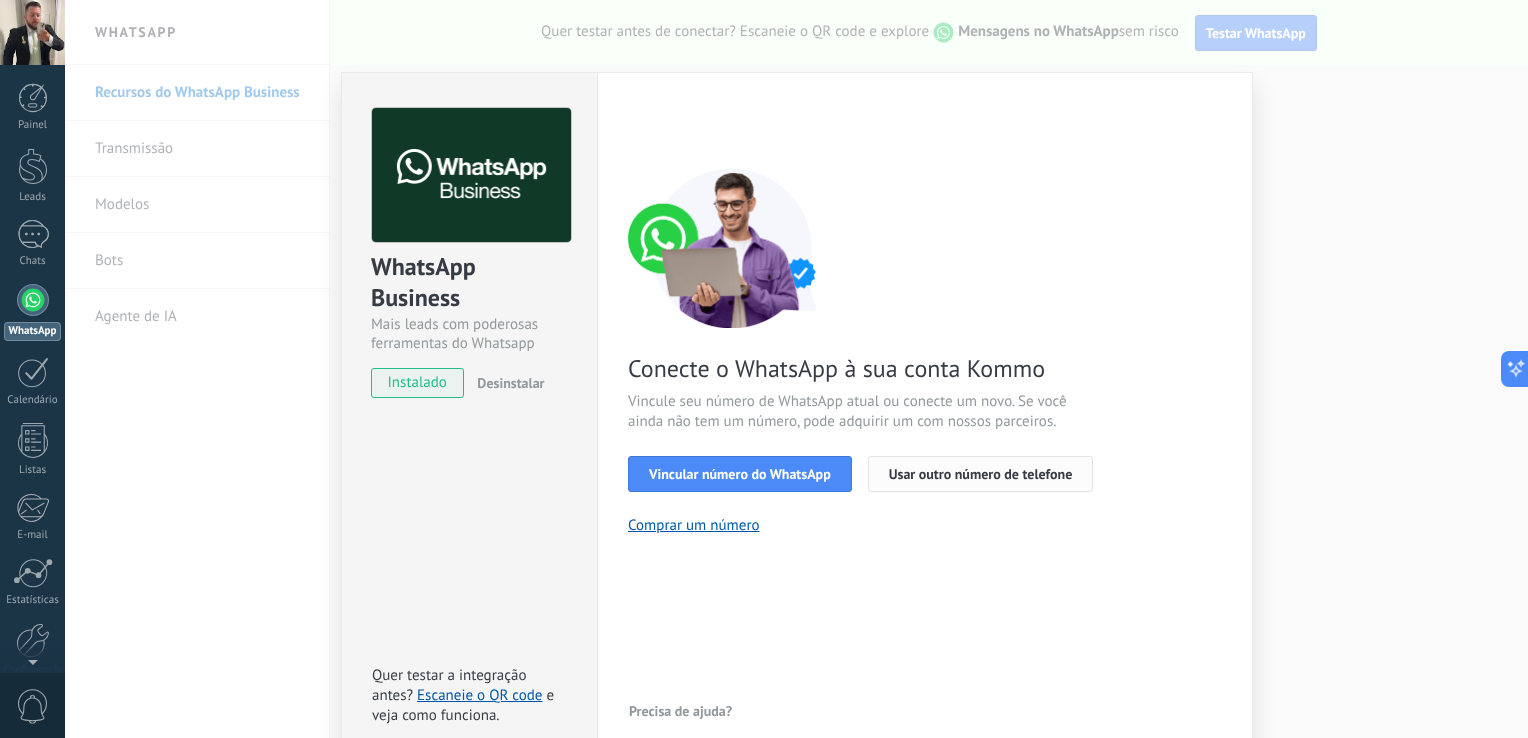 click on "Usar outro número de telefone" at bounding box center [981, 474] 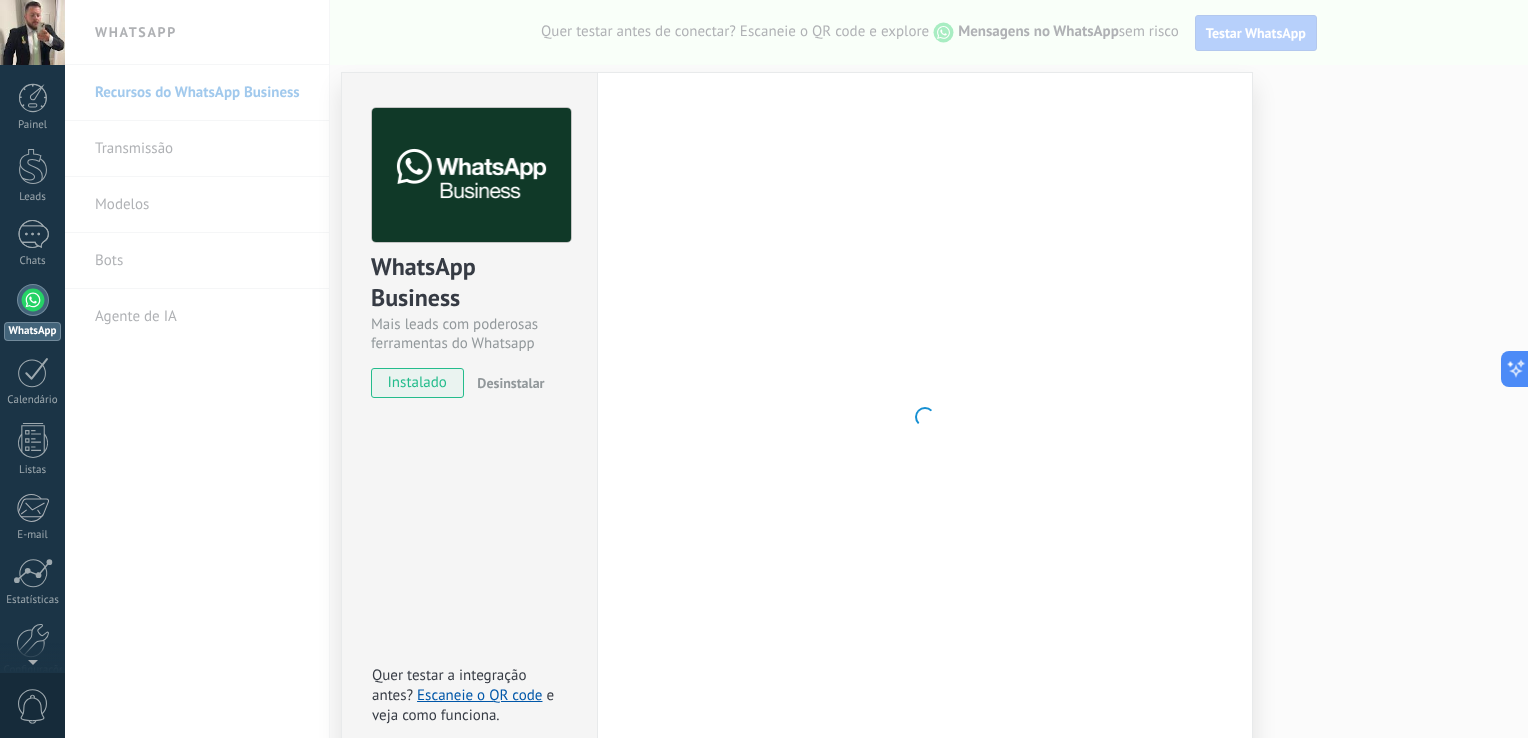 click on "Mais leads com poderosas ferramentas do Whatsapp" at bounding box center (469, 334) 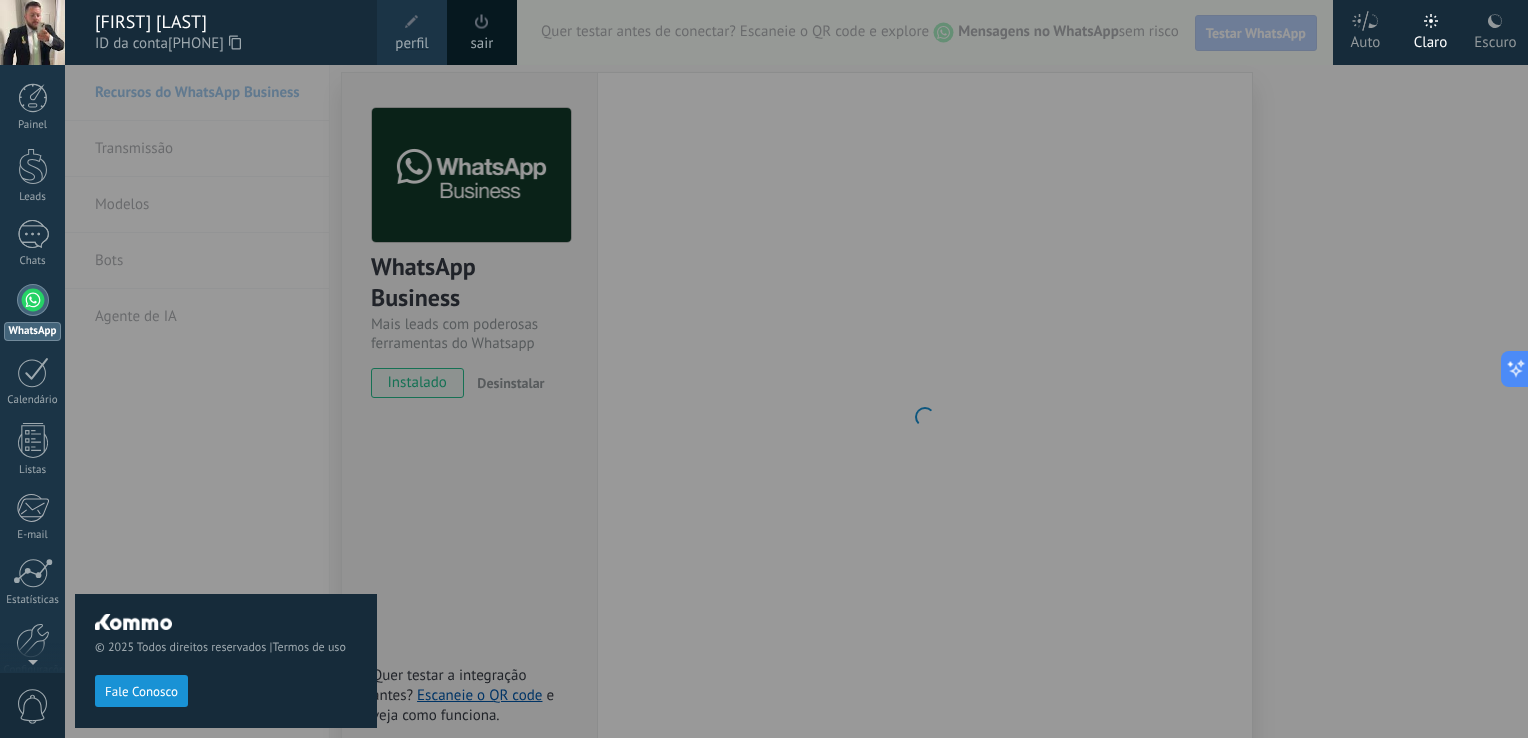 click on "© 2025 Todos direitos reservados |  Termos de uso
Fale Conosco" at bounding box center (226, 401) 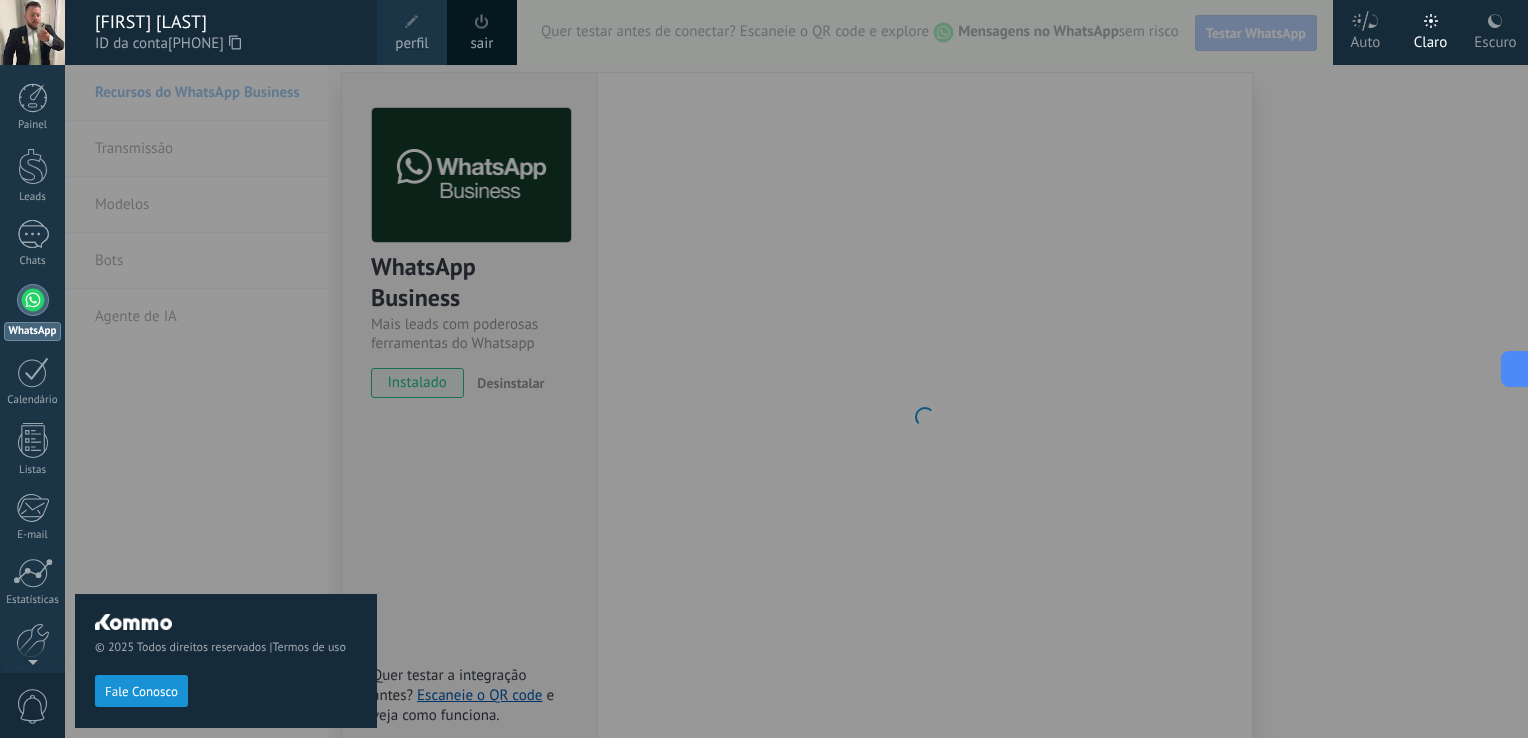 click at bounding box center (829, 369) 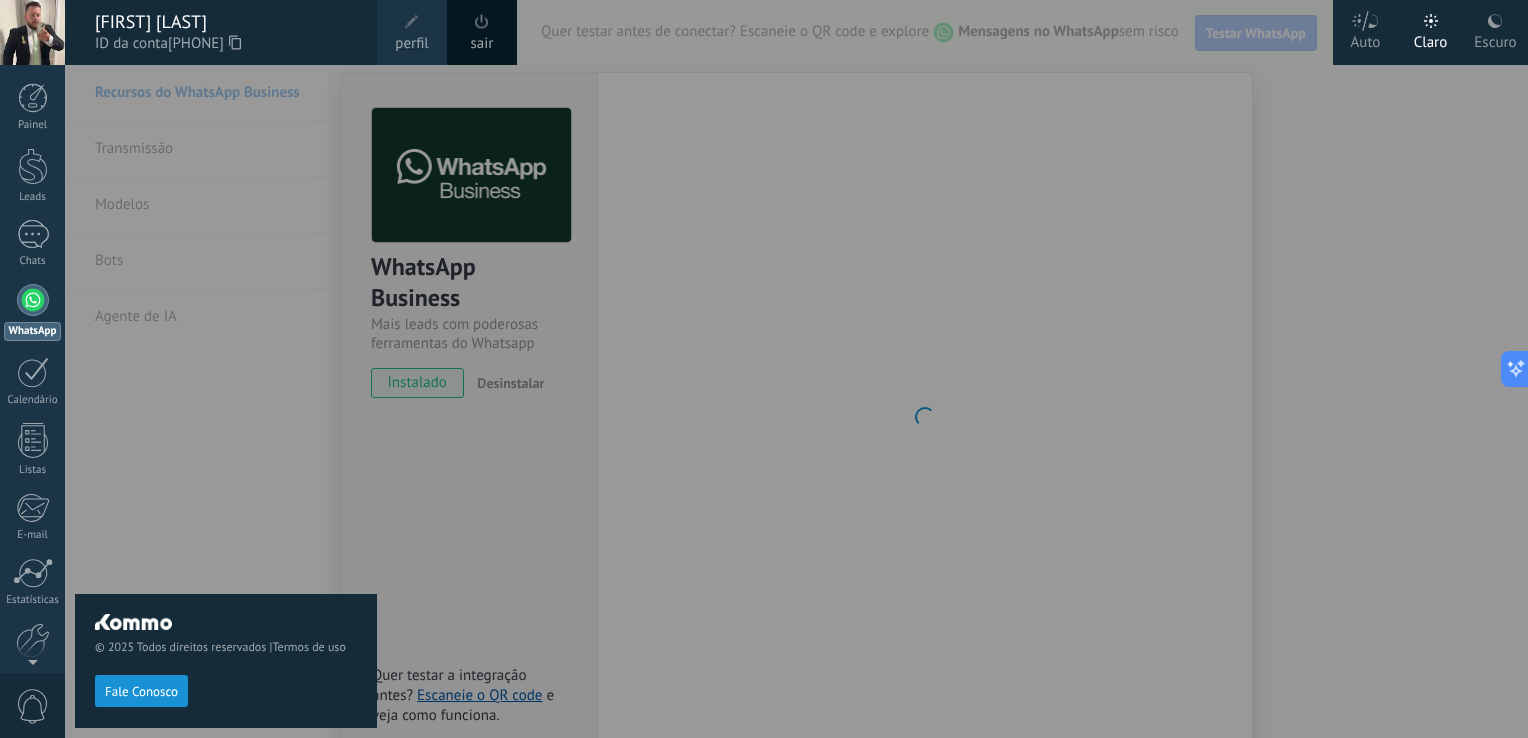 click at bounding box center [32, 32] 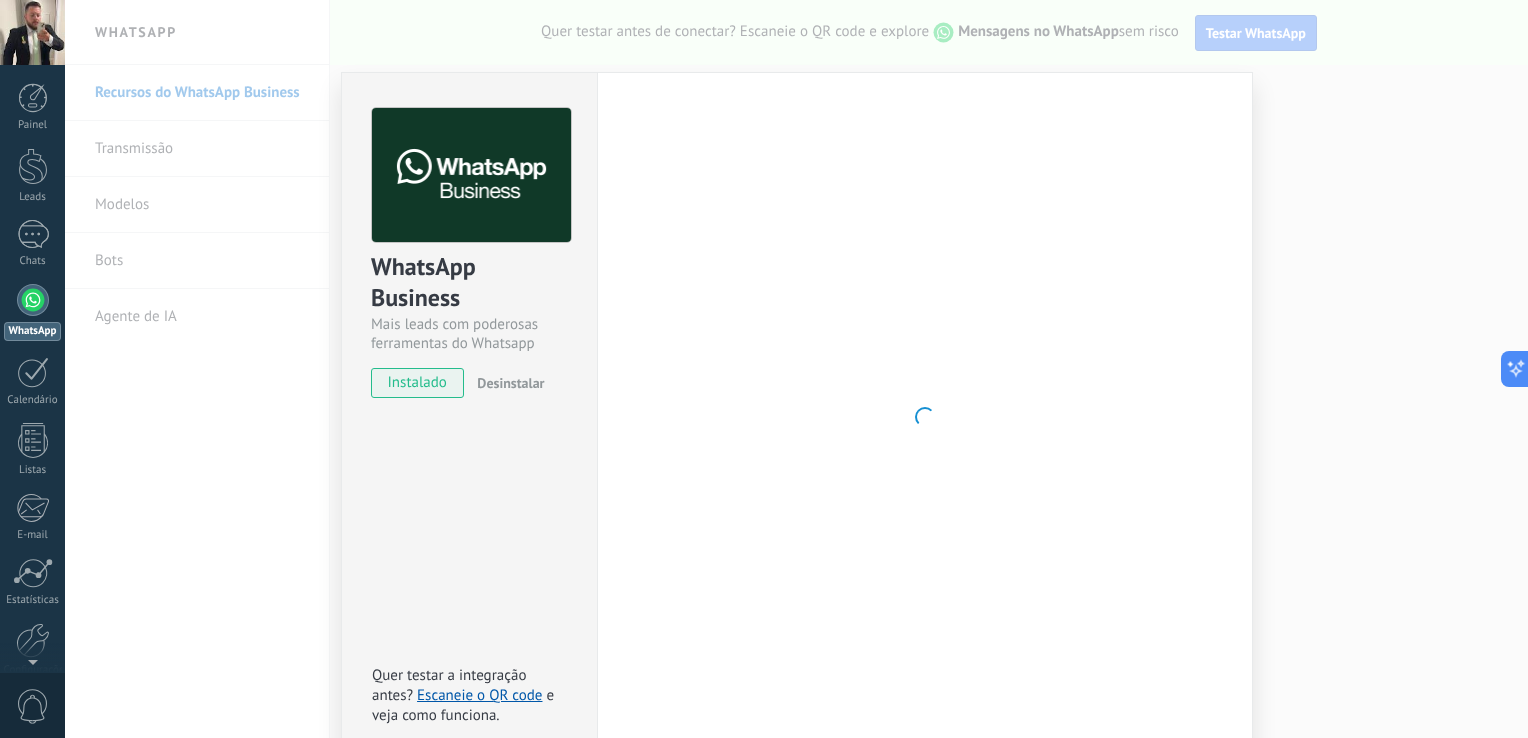 click on "WhatsApp Business Mais leads com poderosas ferramentas do Whatsapp instalado Desinstalar Quer testar a integração antes?   Escaneie o QR code   e veja como funciona. Configurações Autorização This tab logs the users who have granted integration access to this account. If you want to to remove a user's ability to send requests to the account on behalf of this integration, you can revoke access. If access is revoked from all users, the integration will stop working. This app is installed, but no one has given it access yet. WhatsApp Cloud API Mais _:  Salvar < Voltar 1 Selecionar aplicativo 2 Conectar Facebook 3 Finalizar configuração Conecte o WhatsApp à sua conta Kommo Vincule seu número de WhatsApp atual ou conecte um novo. Se você ainda não tem um número, pode adquirir um com nossos parceiros. Vincular número do WhatsApp Usar outro número de telefone Comprar um número Precisa de ajuda?" at bounding box center (796, 369) 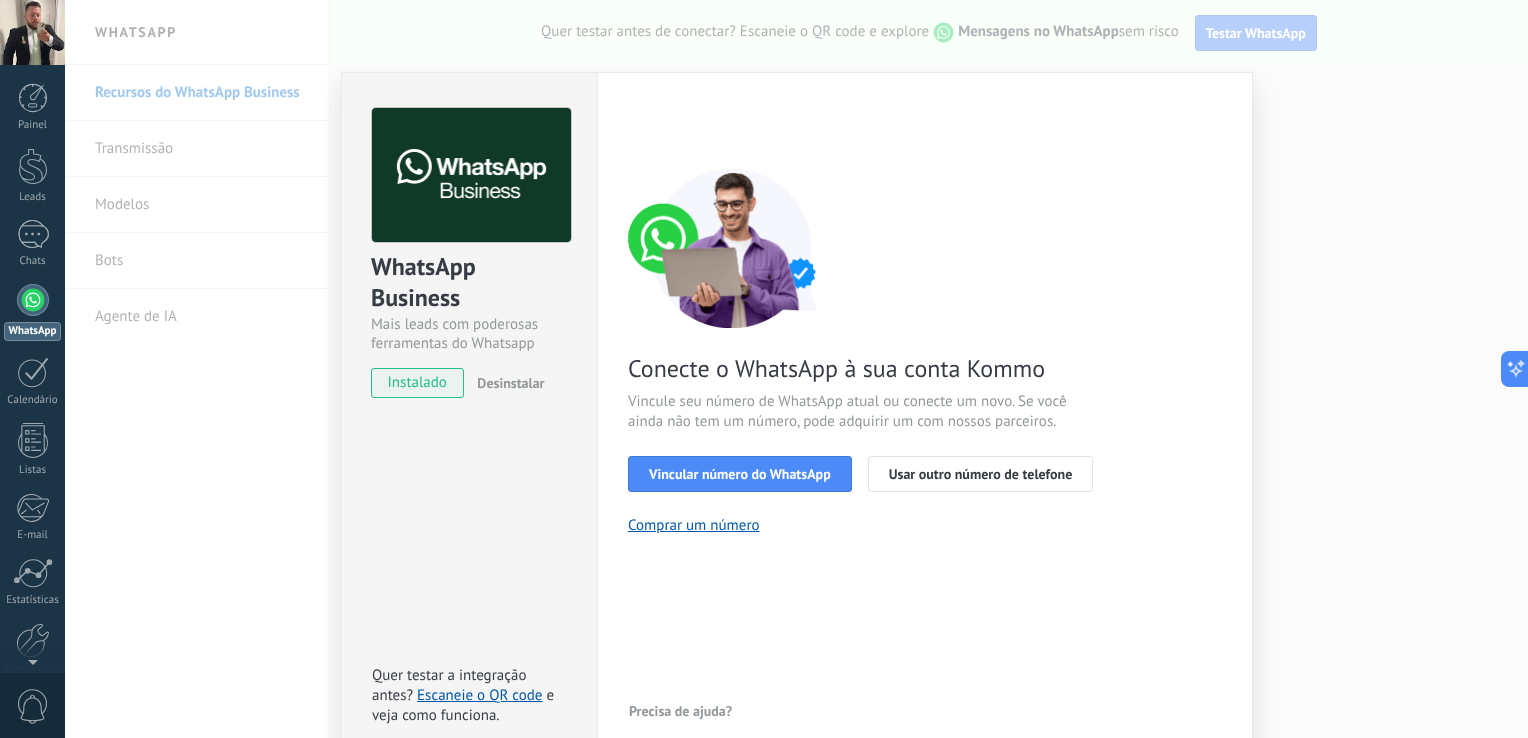 click on "WhatsApp Business Mais leads com poderosas ferramentas do Whatsapp instalado Desinstalar Quer testar a integração antes?   Escaneie o QR code   e veja como funciona. Configurações Autorização This tab logs the users who have granted integration access to this account. If you want to to remove a user's ability to send requests to the account on behalf of this integration, you can revoke access. If access is revoked from all users, the integration will stop working. This app is installed, but no one has given it access yet. WhatsApp Cloud API Mais _:  Salvar < Voltar 1 Selecionar aplicativo 2 Conectar Facebook 3 Finalizar configuração Conecte o WhatsApp à sua conta Kommo Vincule seu número de WhatsApp atual ou conecte um novo. Se você ainda não tem um número, pode adquirir um com nossos parceiros. Vincular número do WhatsApp Usar outro número de telefone Comprar um número Precisa de ajuda?" at bounding box center (796, 369) 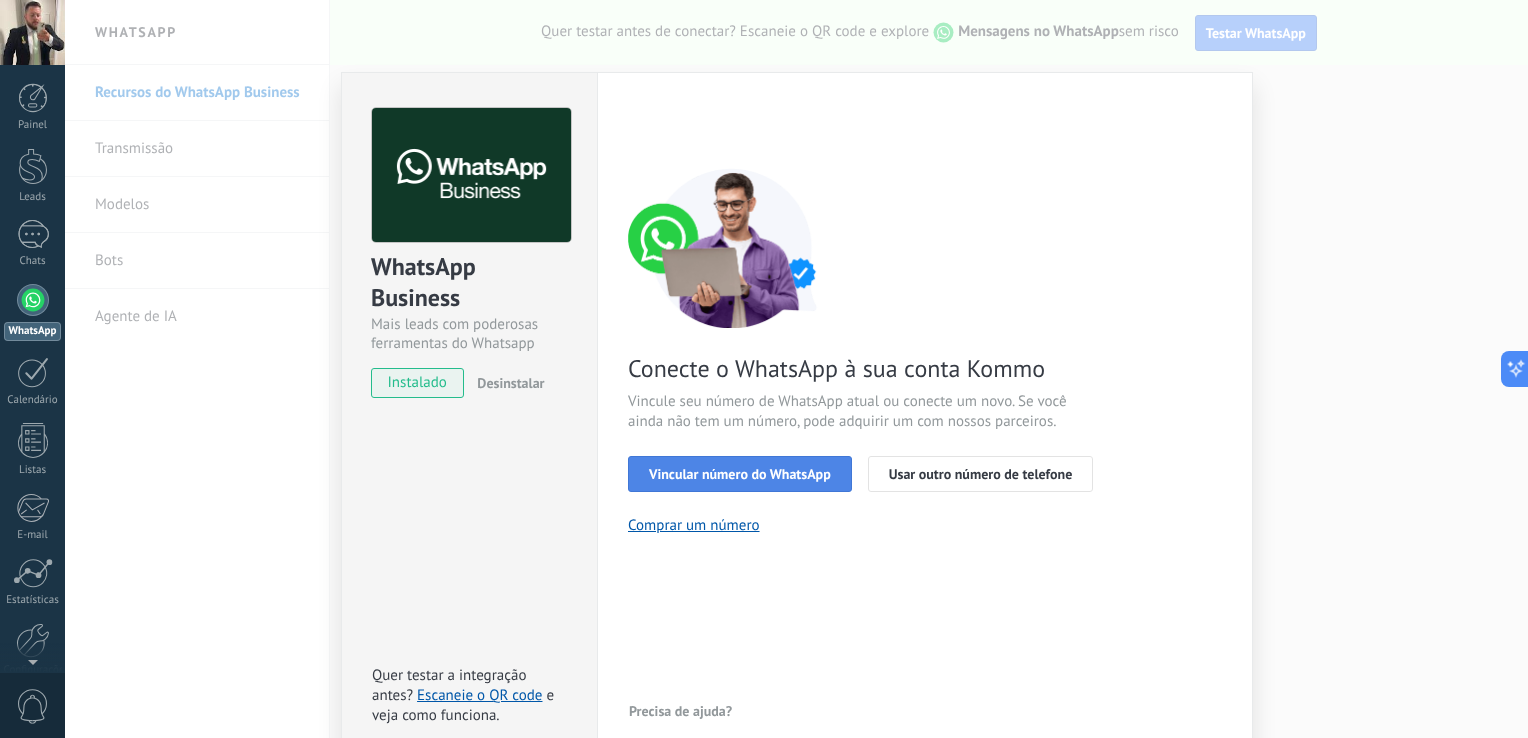 click on "Vincular número do WhatsApp" at bounding box center (740, 474) 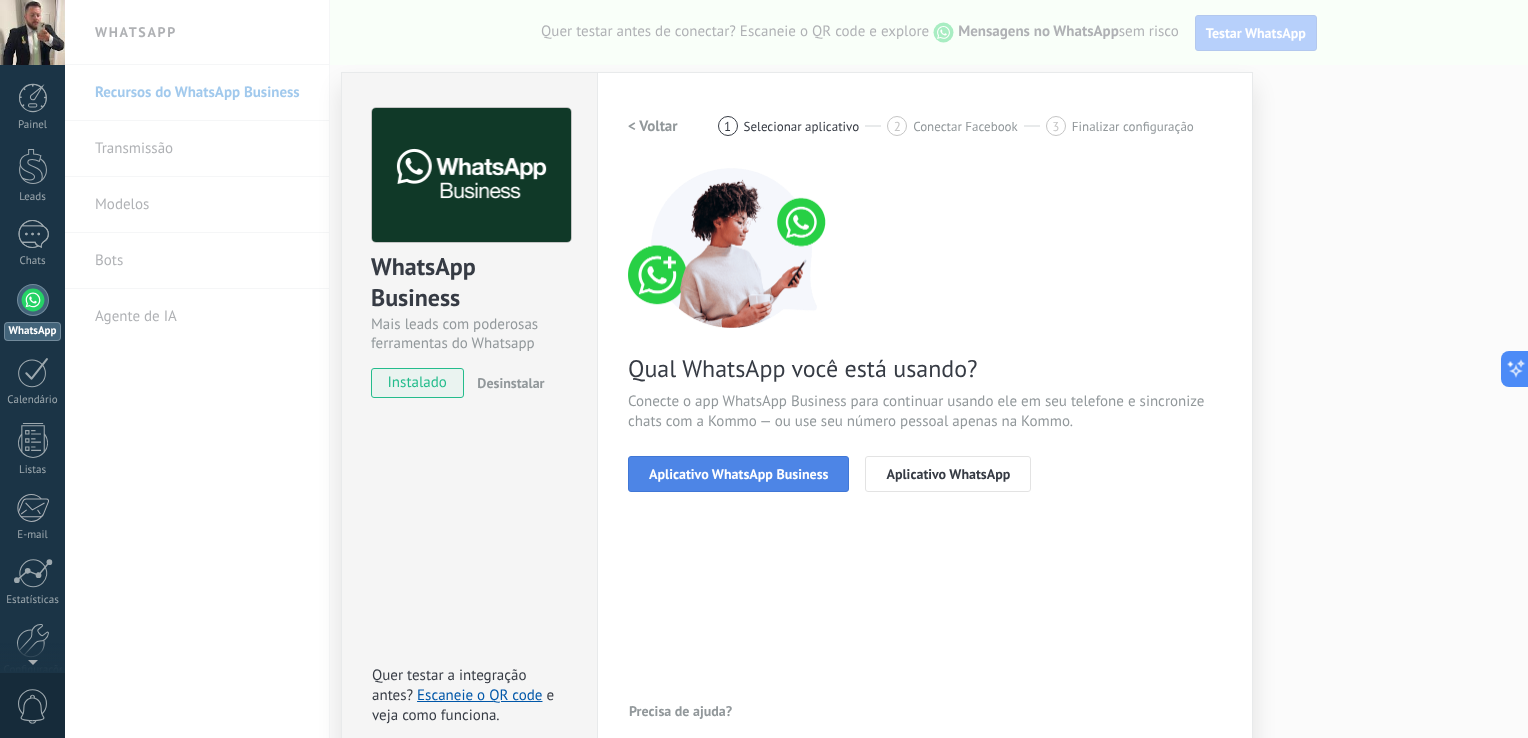 click on "Aplicativo WhatsApp Business" at bounding box center [738, 474] 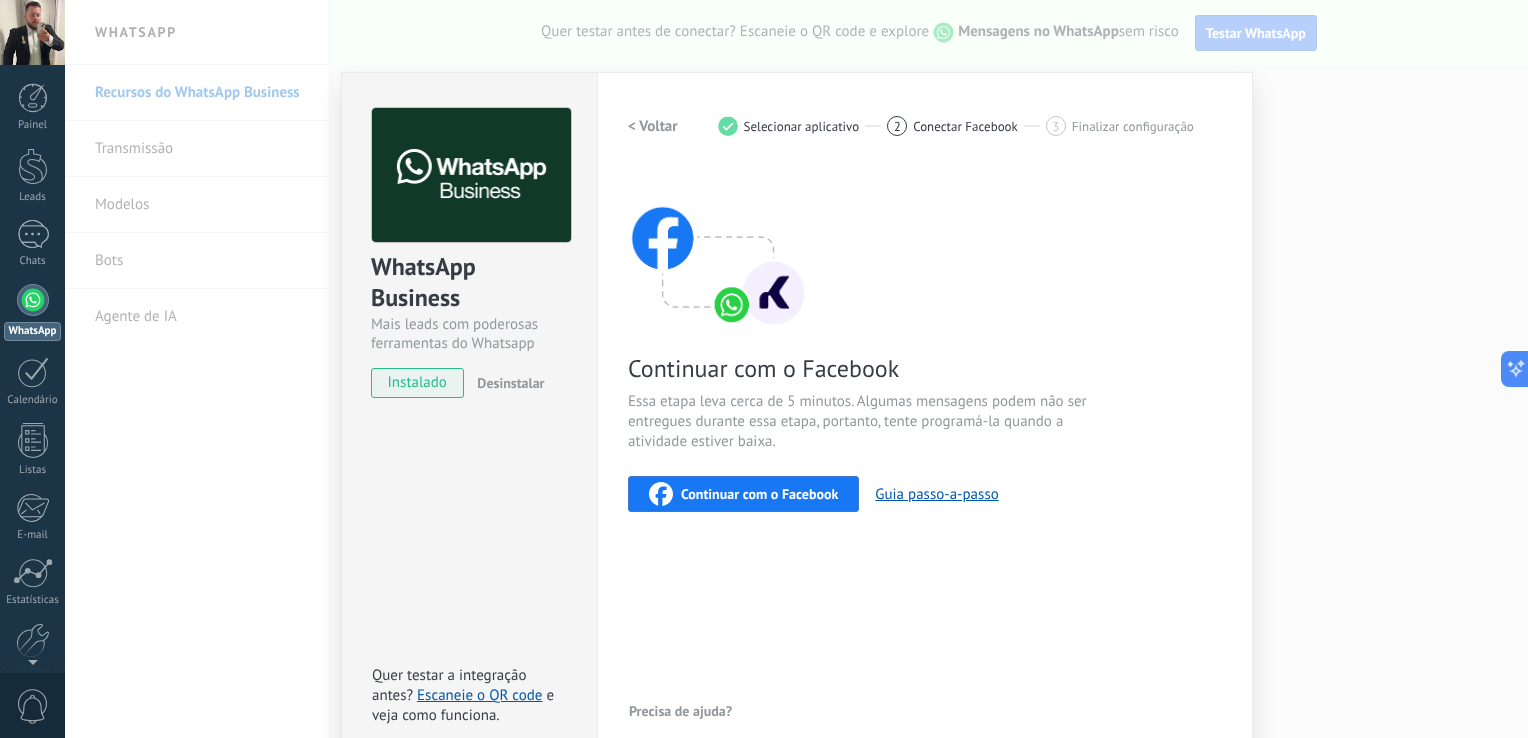 click on "Continuar com o Facebook" at bounding box center [759, 494] 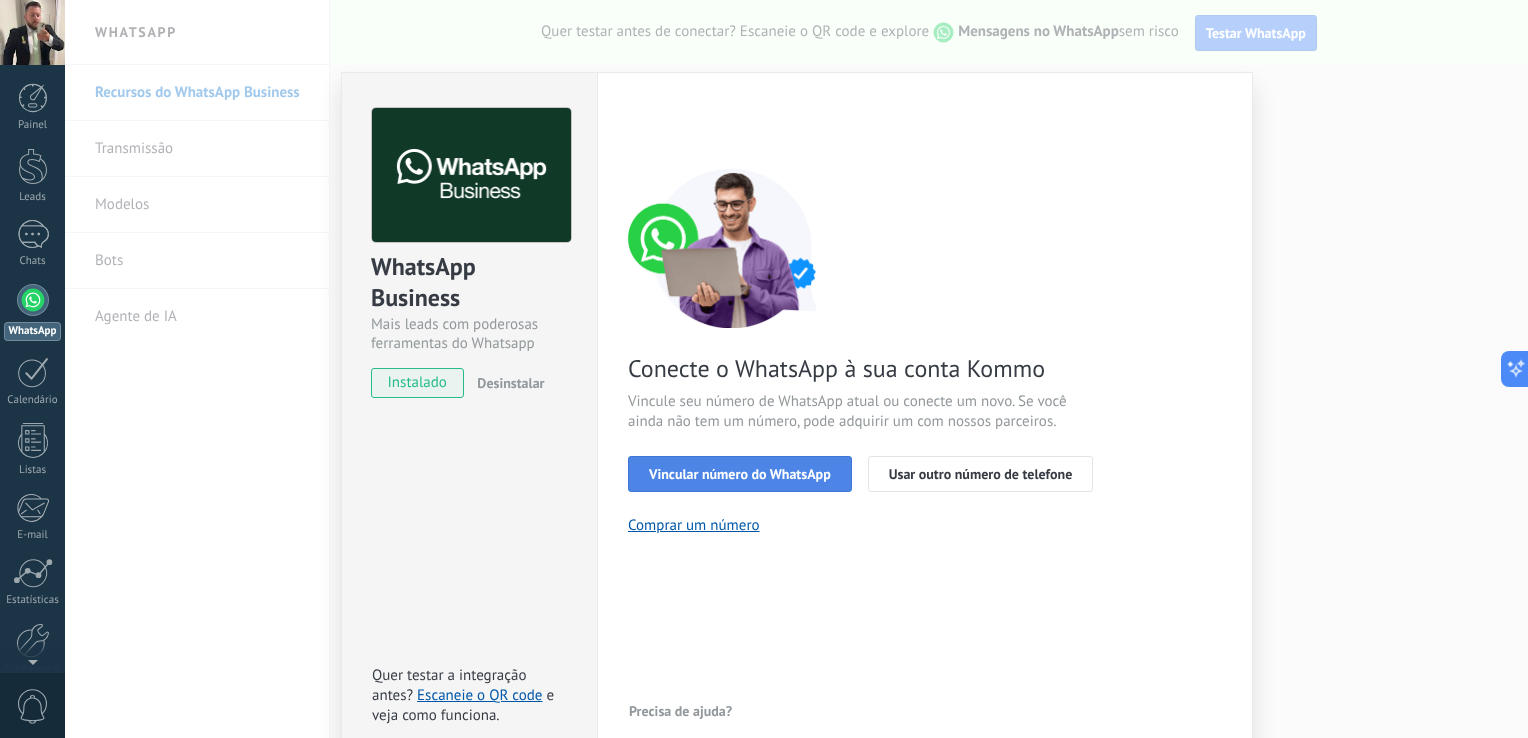 click on "Vincular número do WhatsApp" at bounding box center (740, 474) 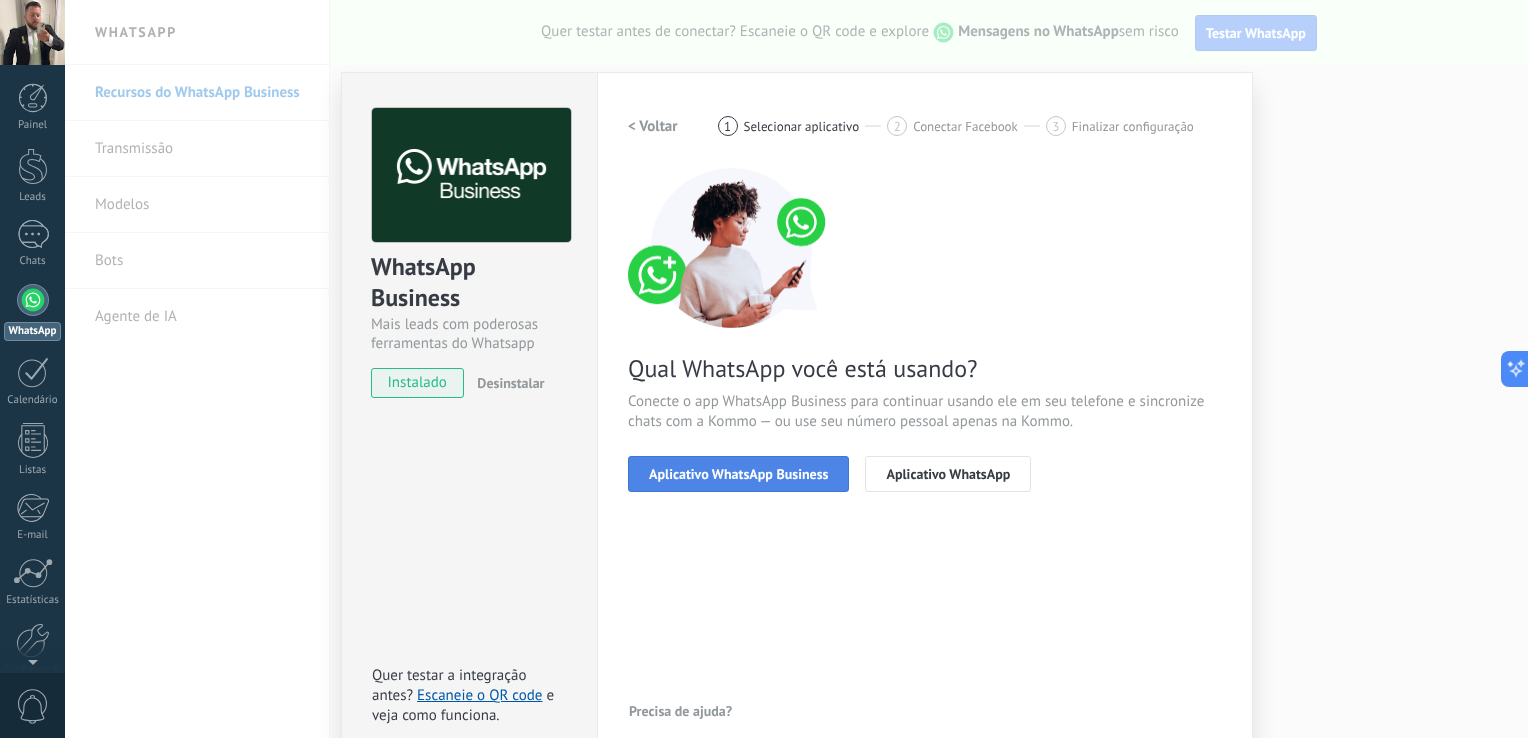 click on "Aplicativo WhatsApp Business" at bounding box center (738, 474) 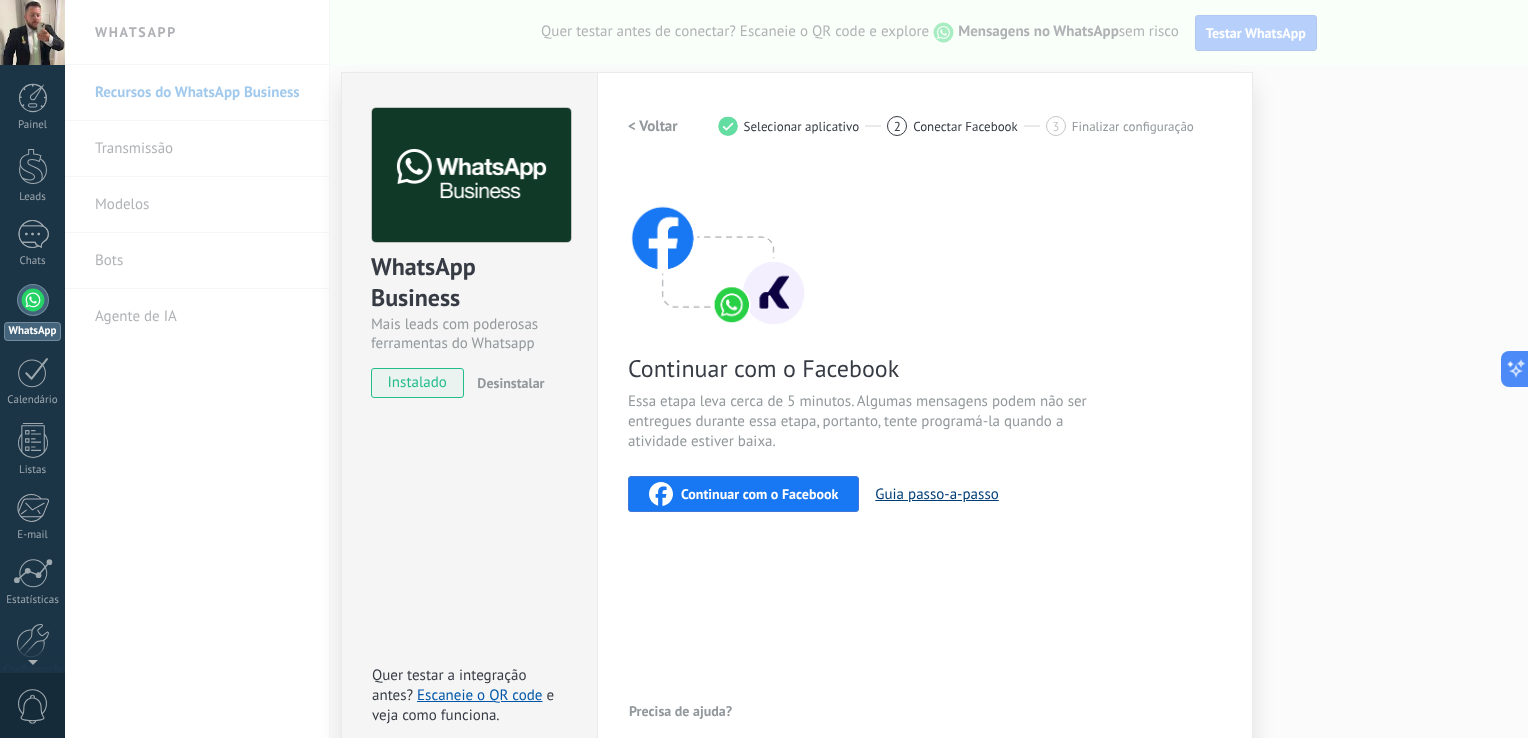 click on "Guia passo-a-passo" at bounding box center [936, 494] 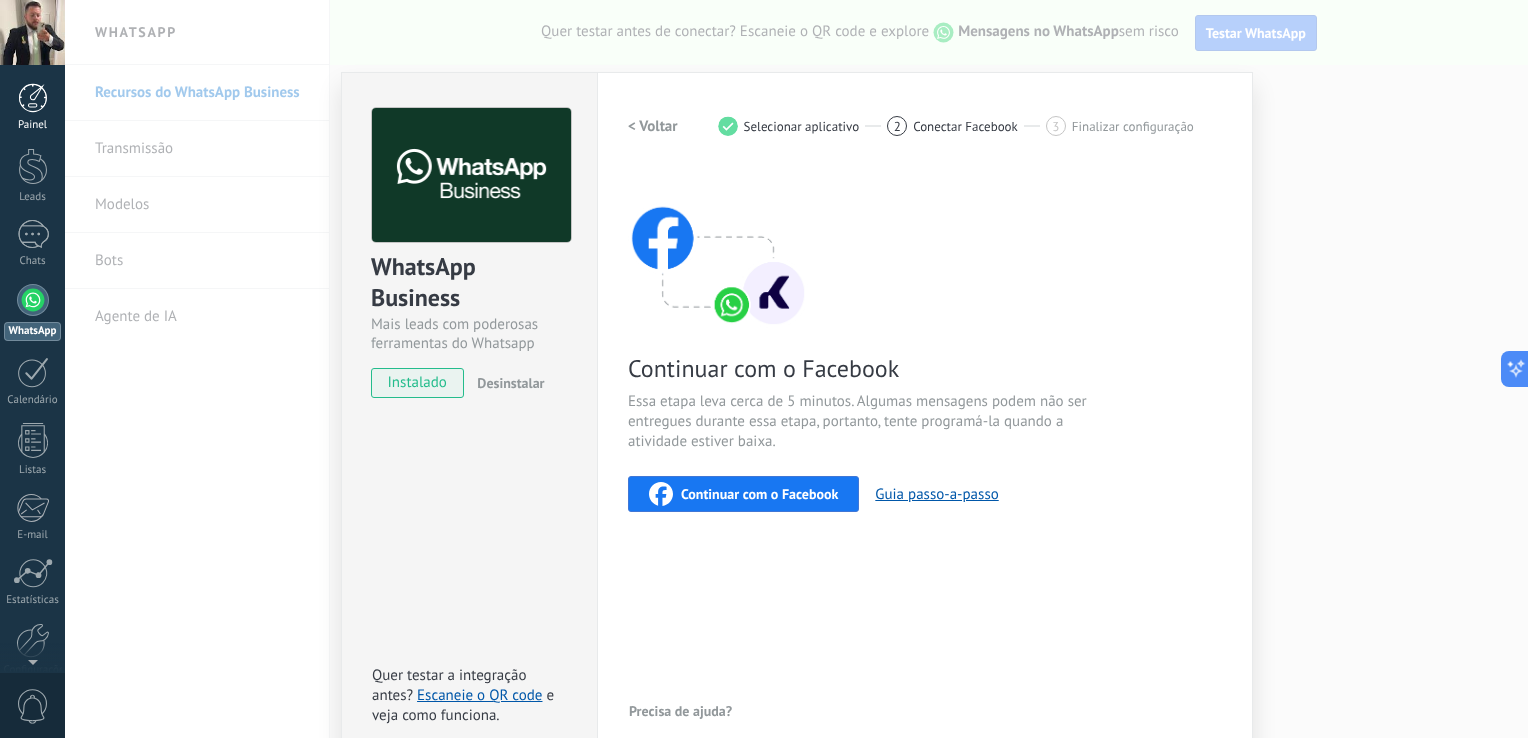 click at bounding box center (33, 98) 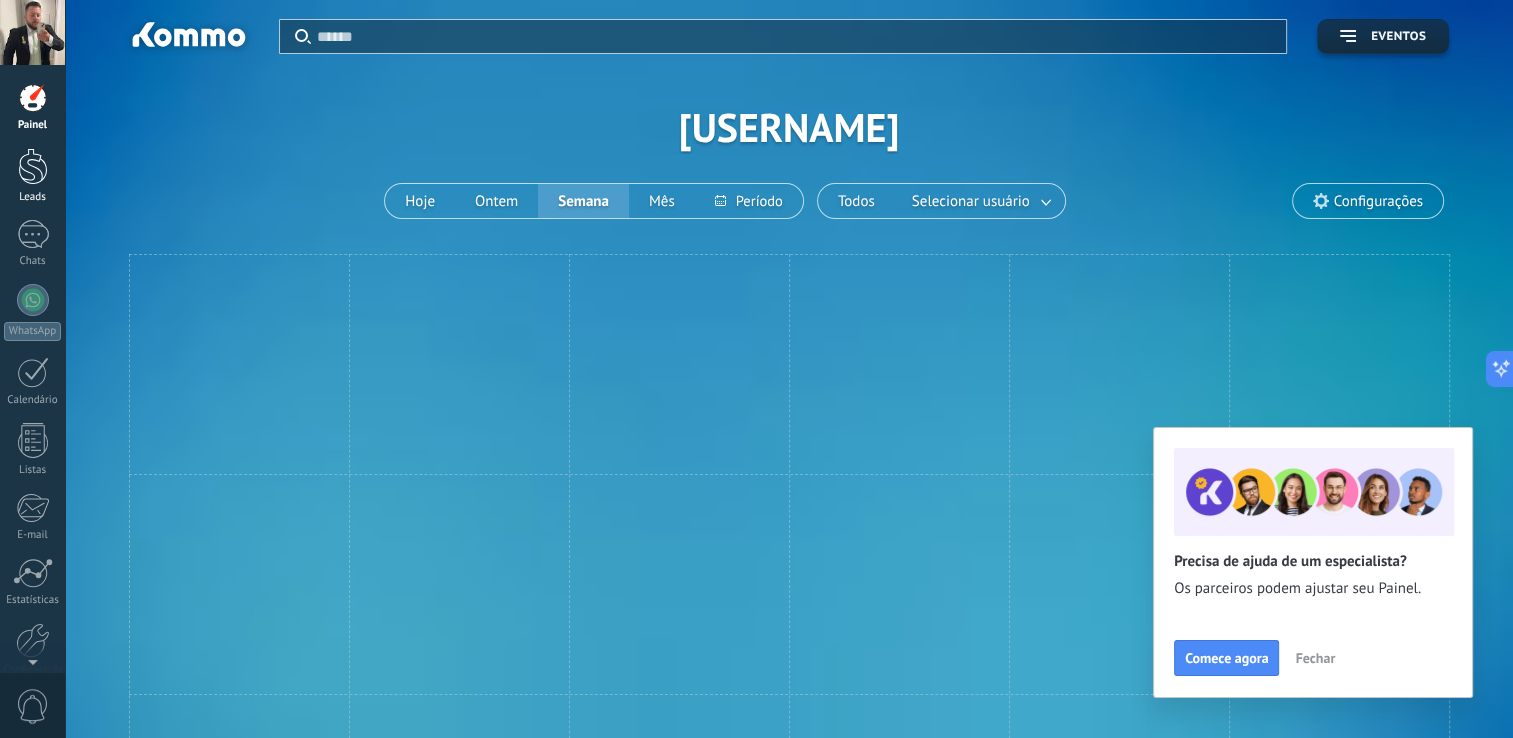 click at bounding box center [33, 166] 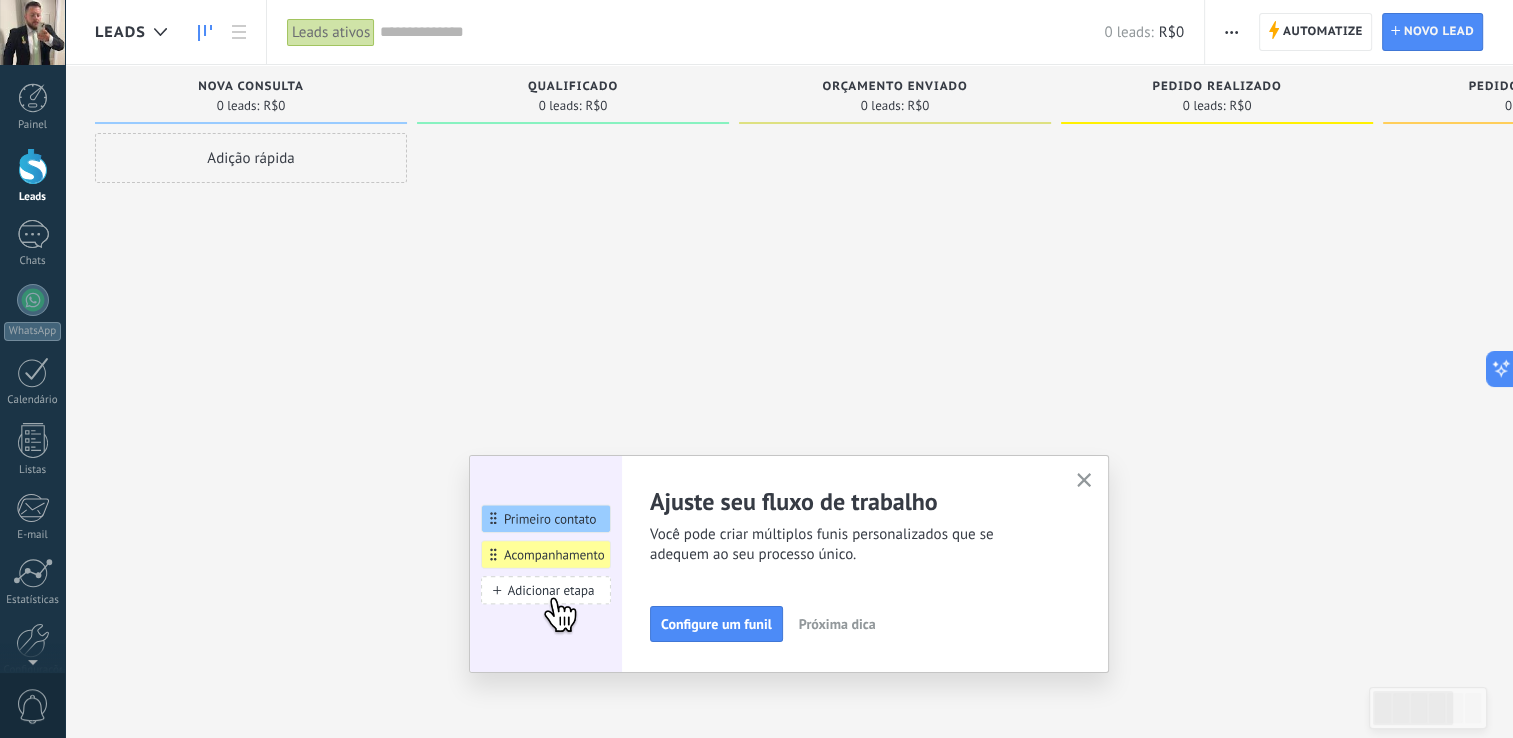 click 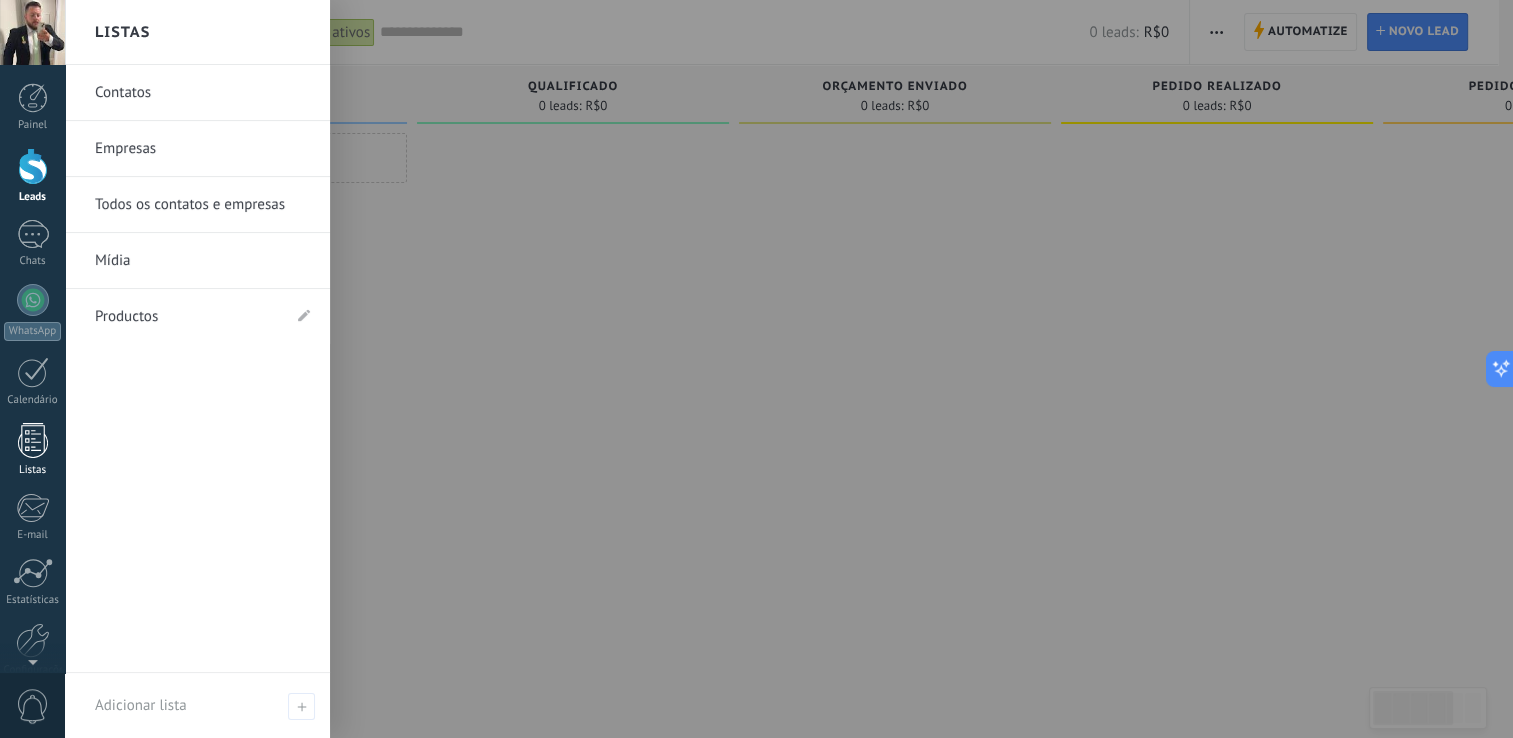 click at bounding box center (33, 440) 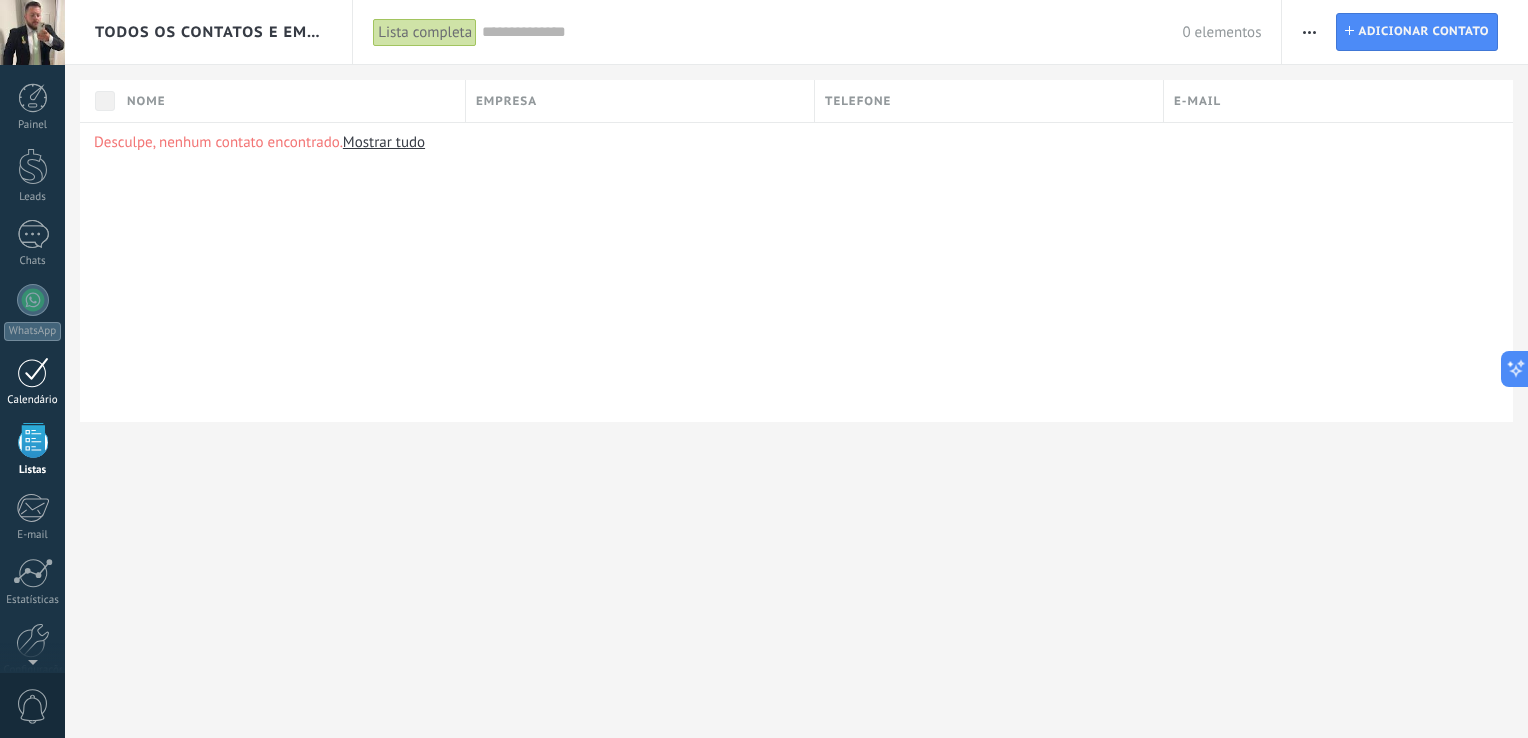 click at bounding box center [33, 372] 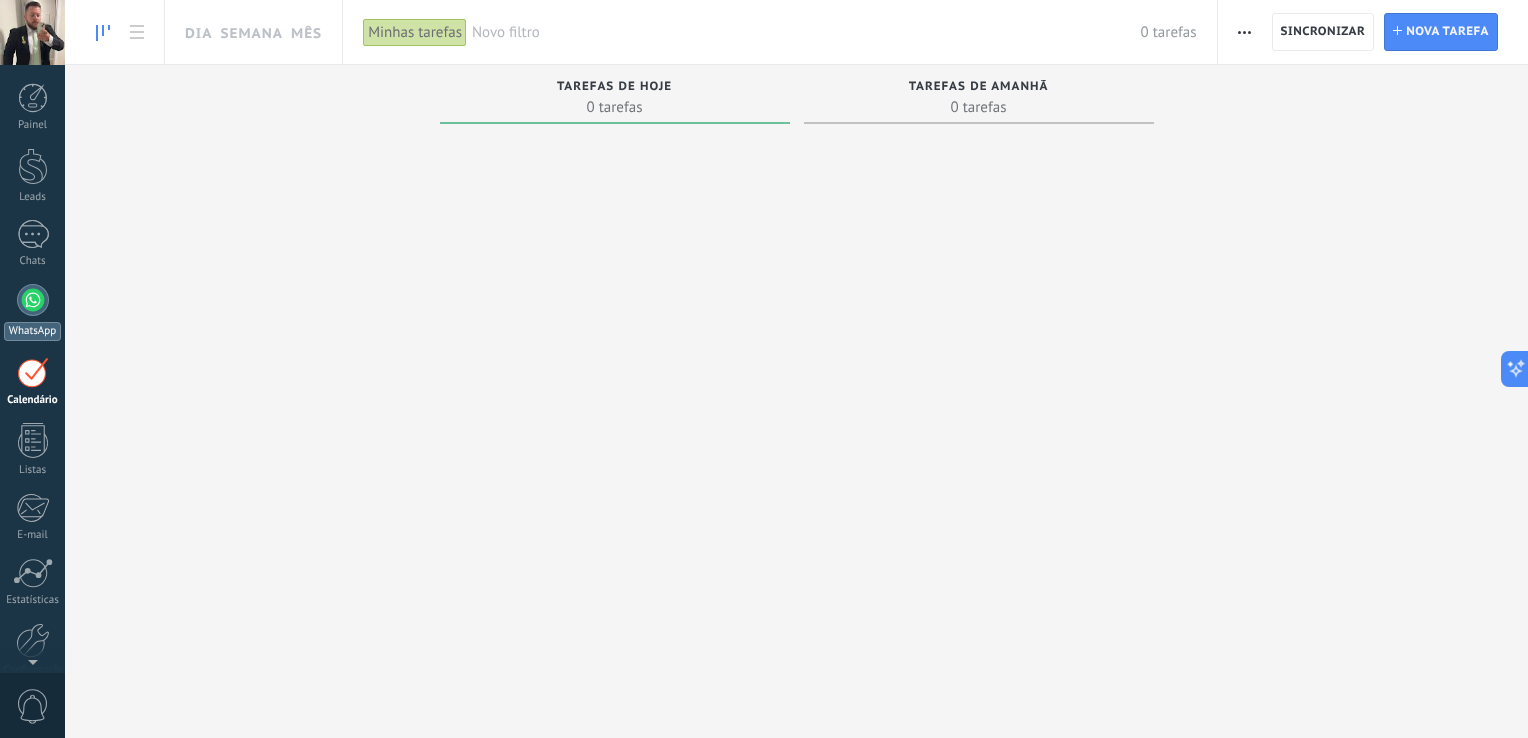 click at bounding box center [33, 300] 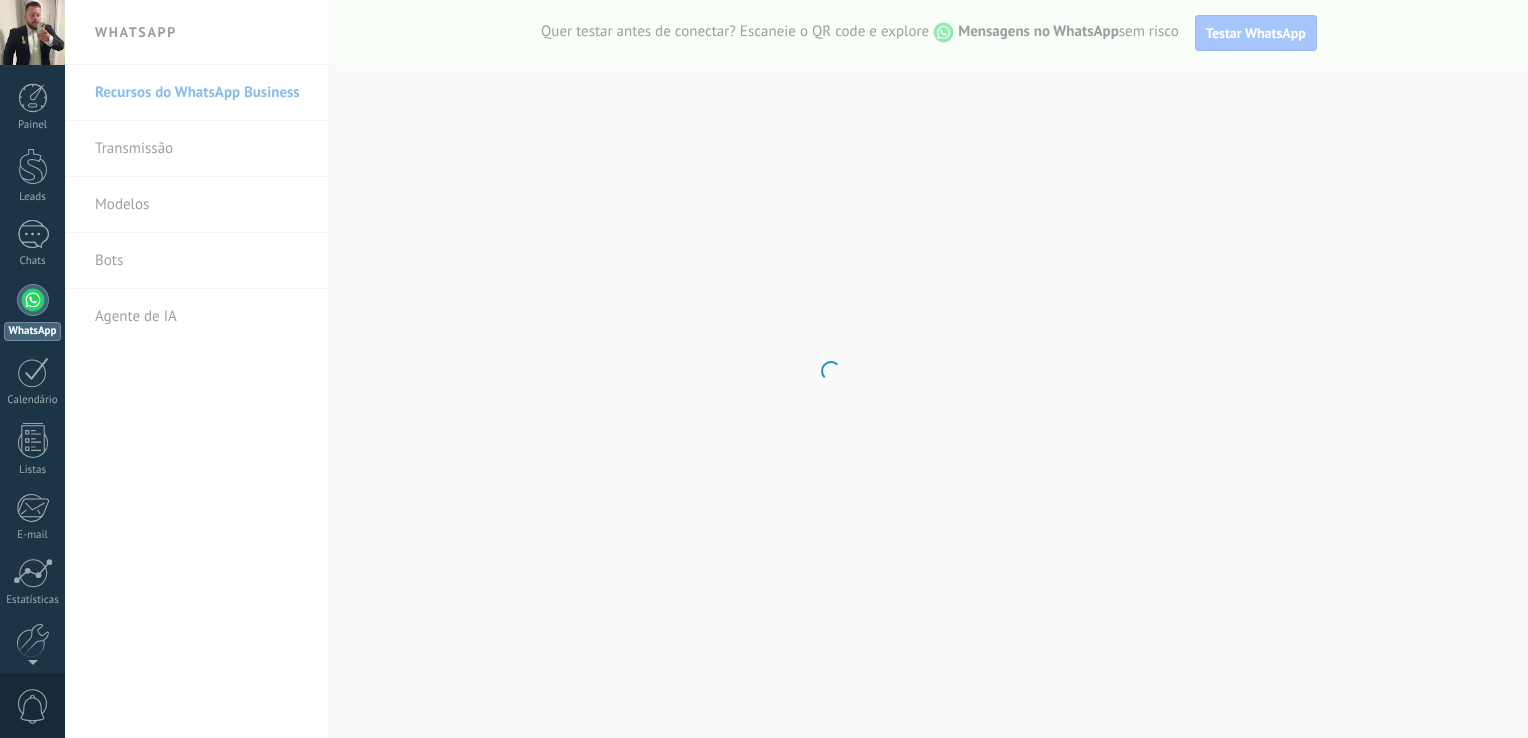 scroll, scrollTop: 0, scrollLeft: 0, axis: both 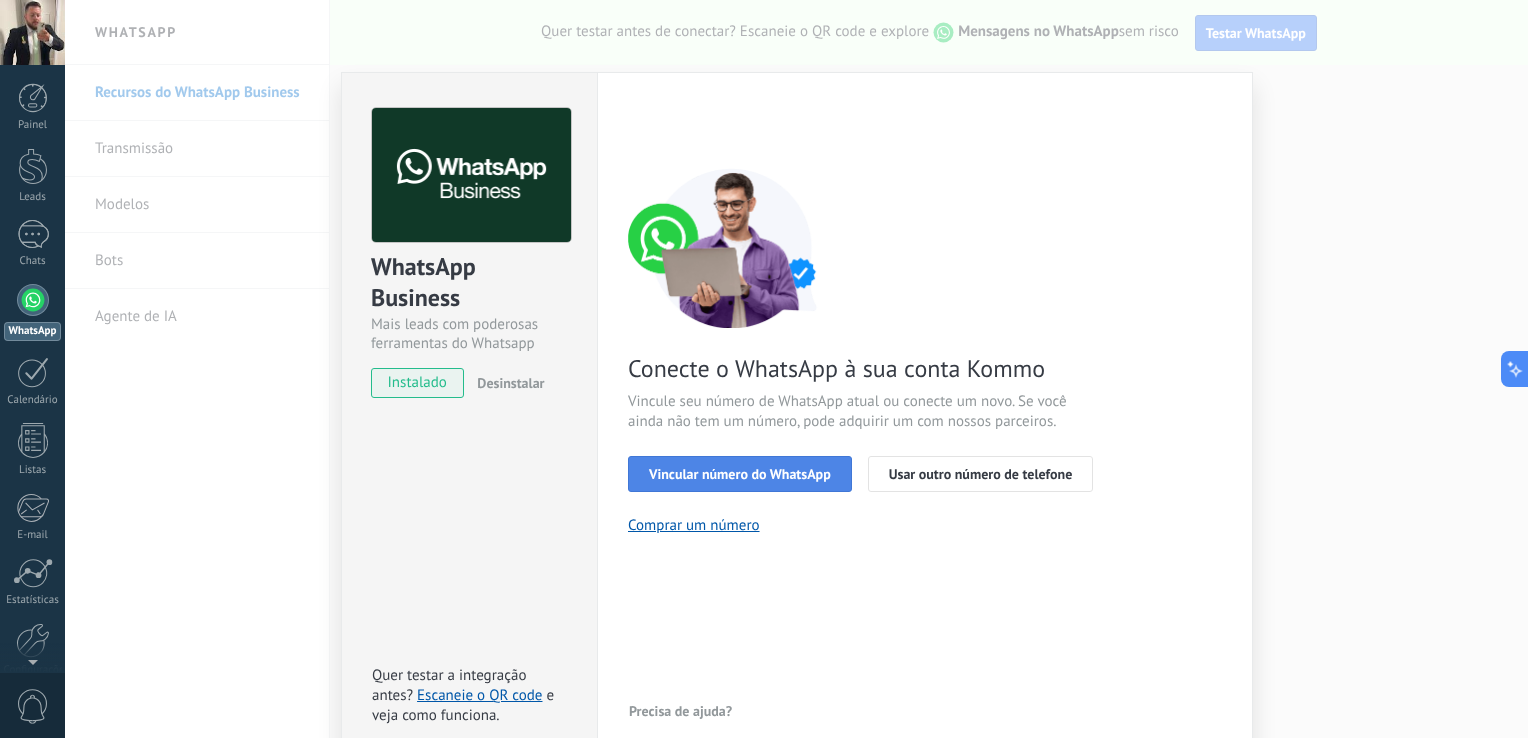 click on "Vincular número do WhatsApp" at bounding box center (740, 474) 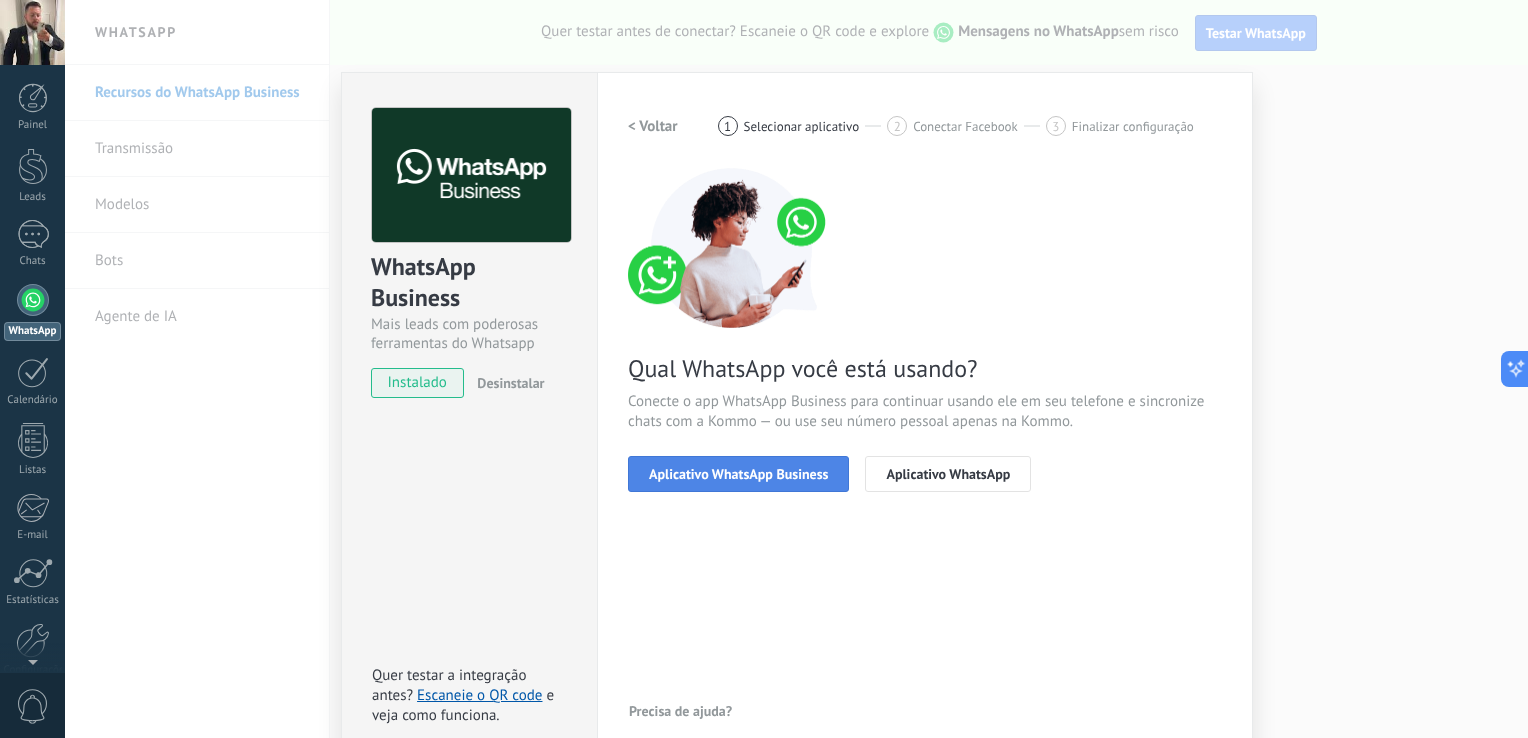 click on "Aplicativo WhatsApp Business" at bounding box center (738, 474) 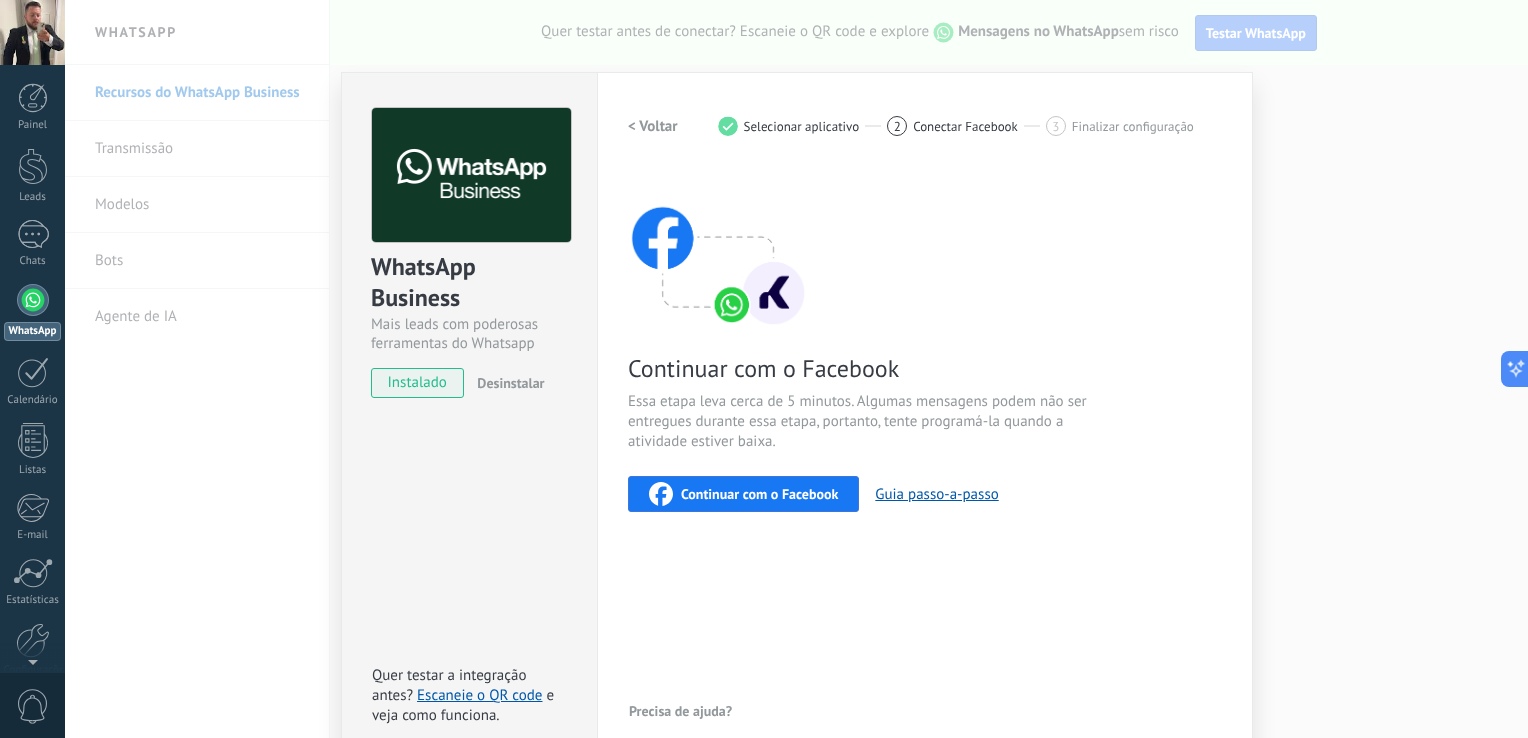 click on "Continuar com o Facebook" at bounding box center (759, 494) 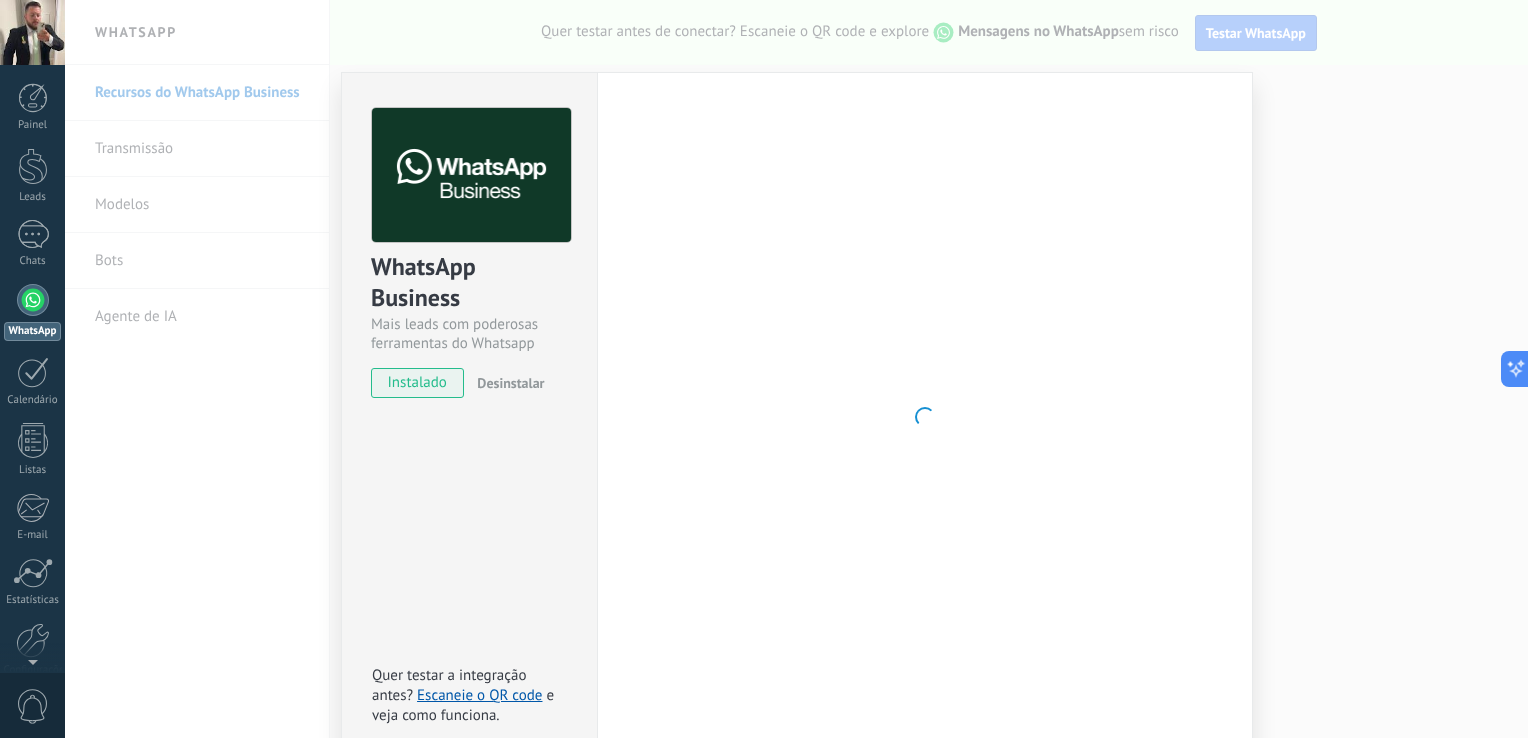 drag, startPoint x: 1436, startPoint y: 216, endPoint x: 1417, endPoint y: 200, distance: 24.839485 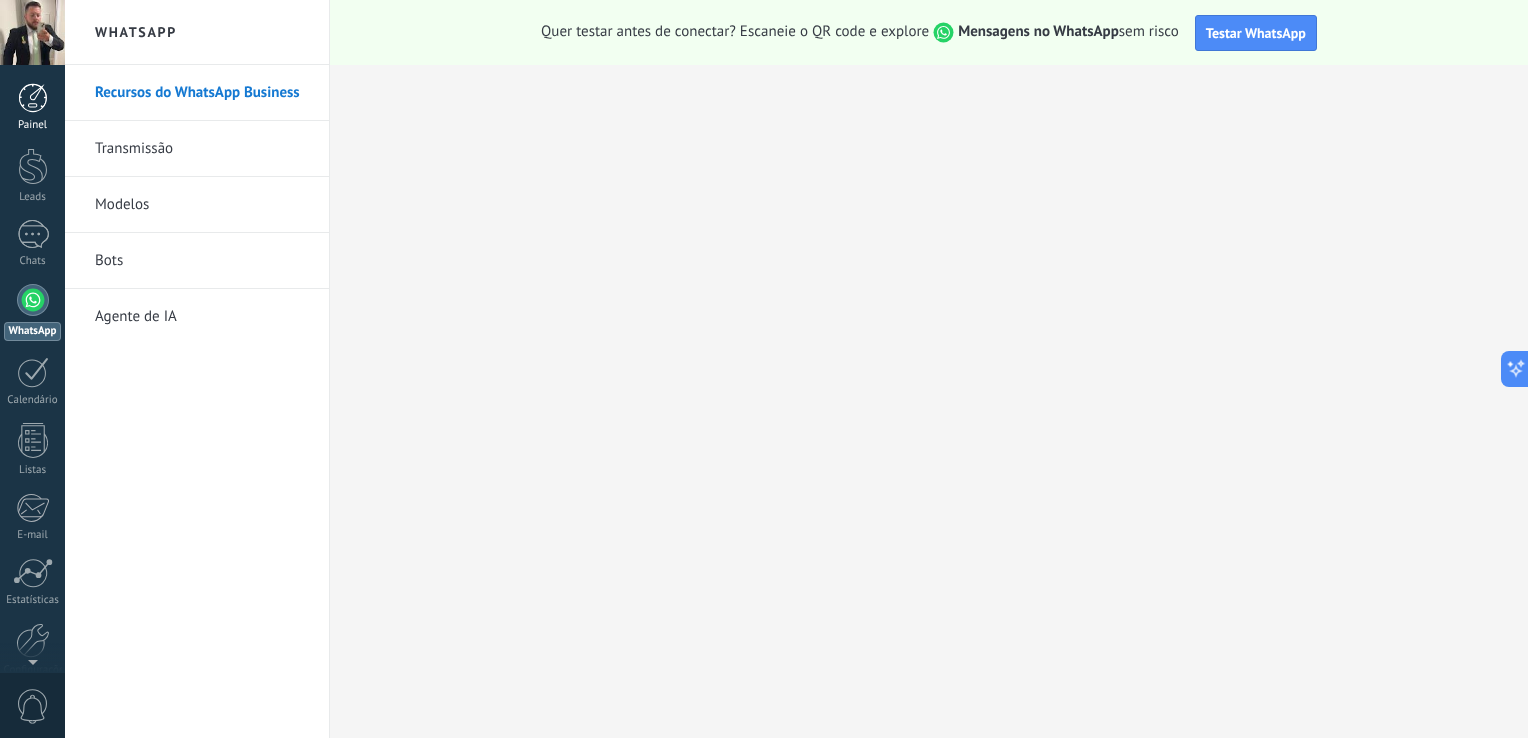 click at bounding box center [33, 98] 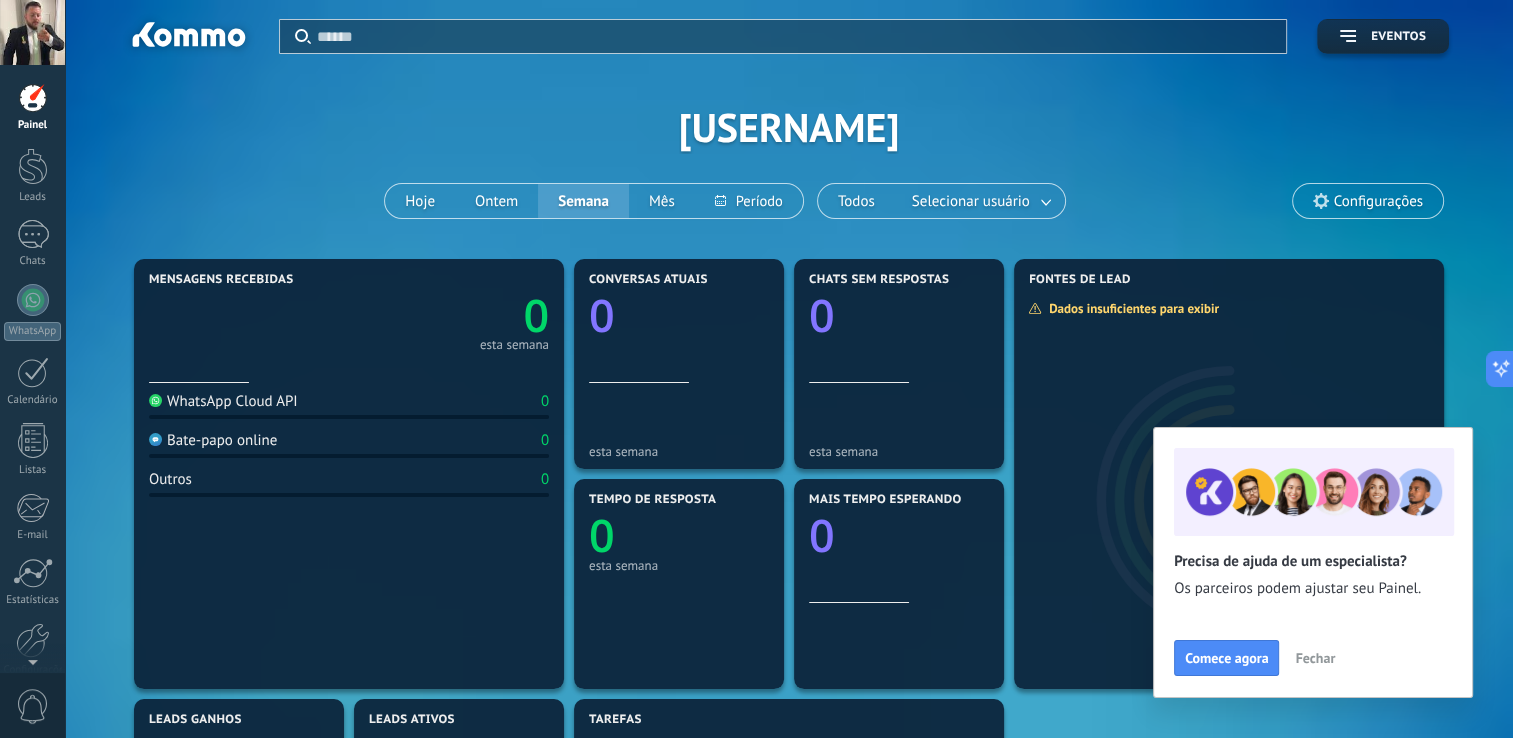 click on "Fechar" at bounding box center [1315, 658] 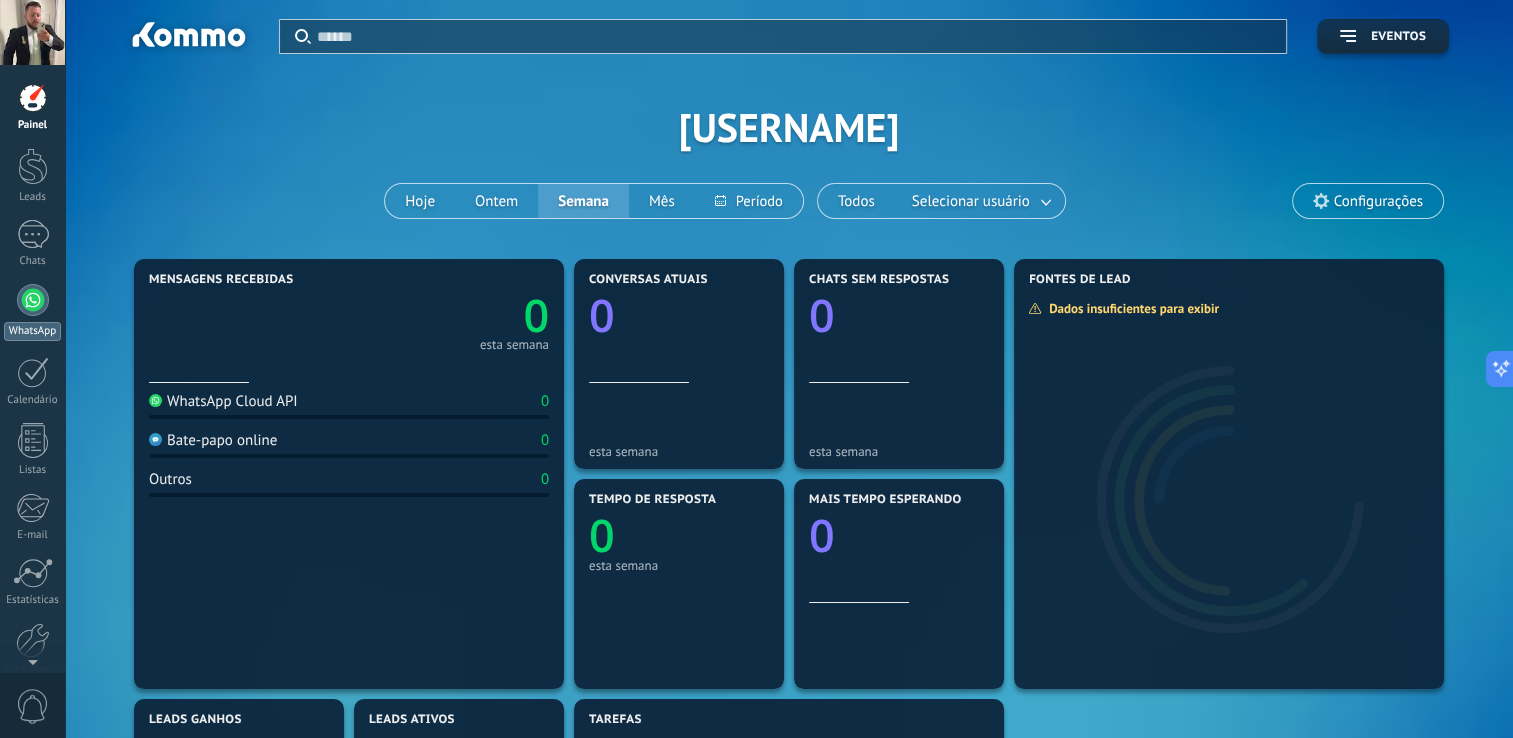 click at bounding box center [33, 300] 